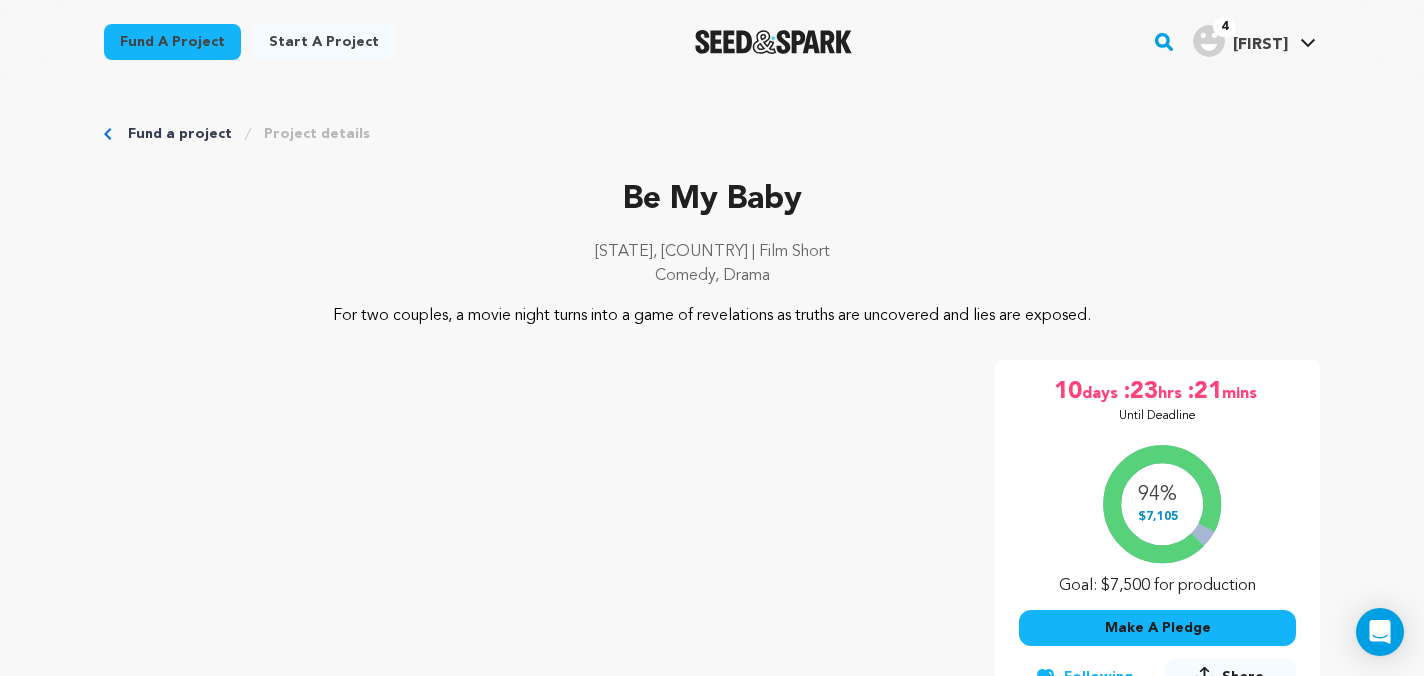 scroll, scrollTop: 596, scrollLeft: 0, axis: vertical 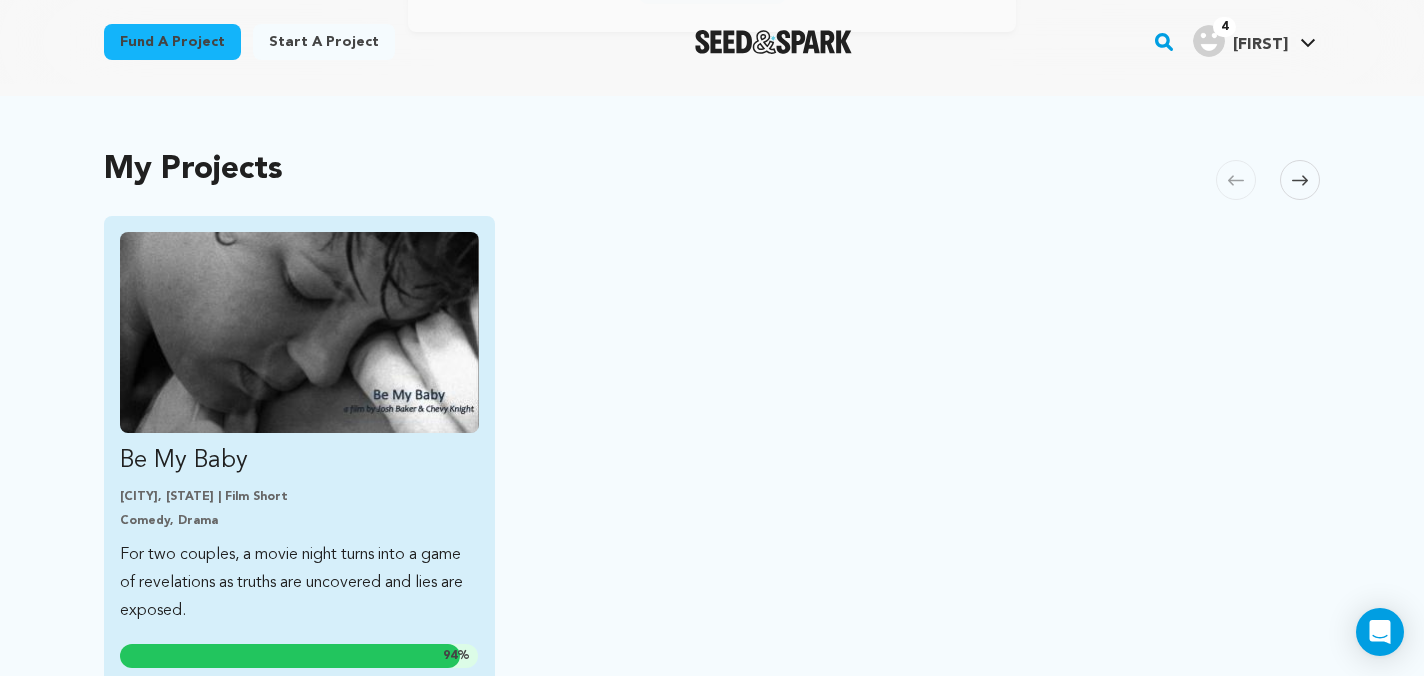 click at bounding box center [299, 332] 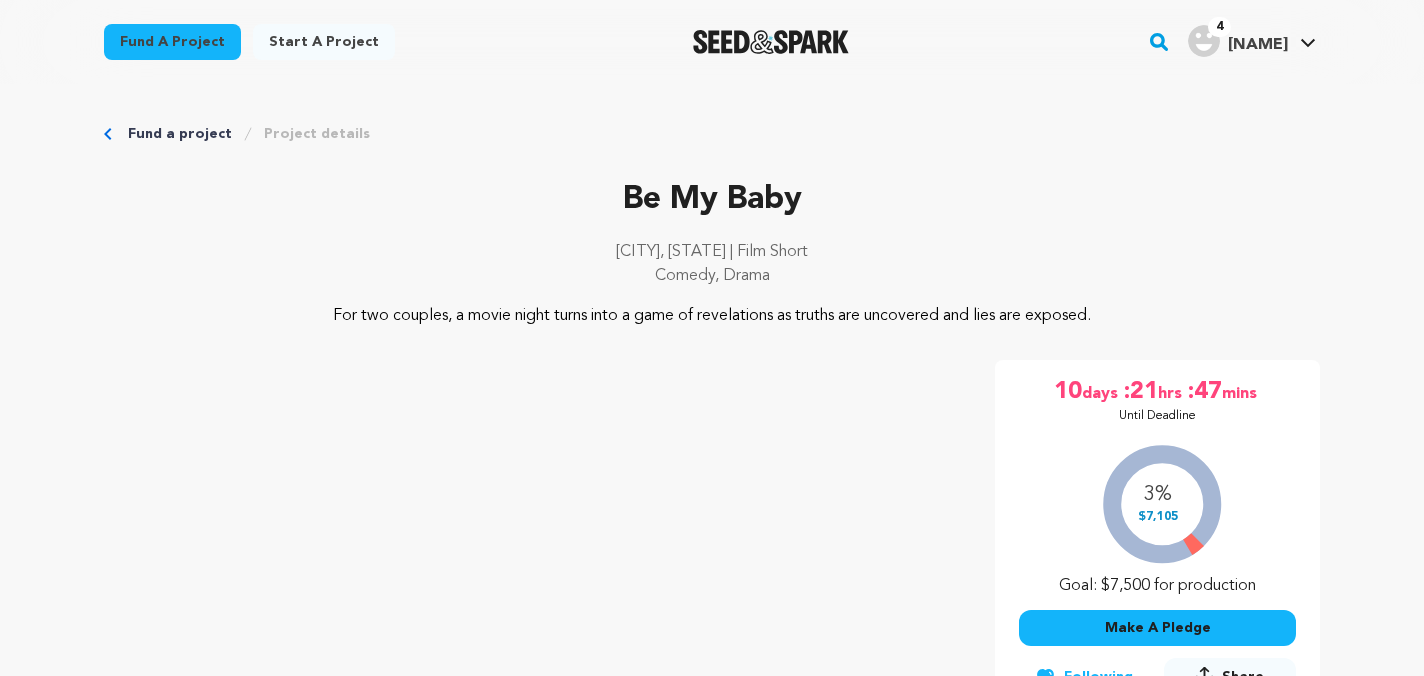 scroll, scrollTop: 0, scrollLeft: 0, axis: both 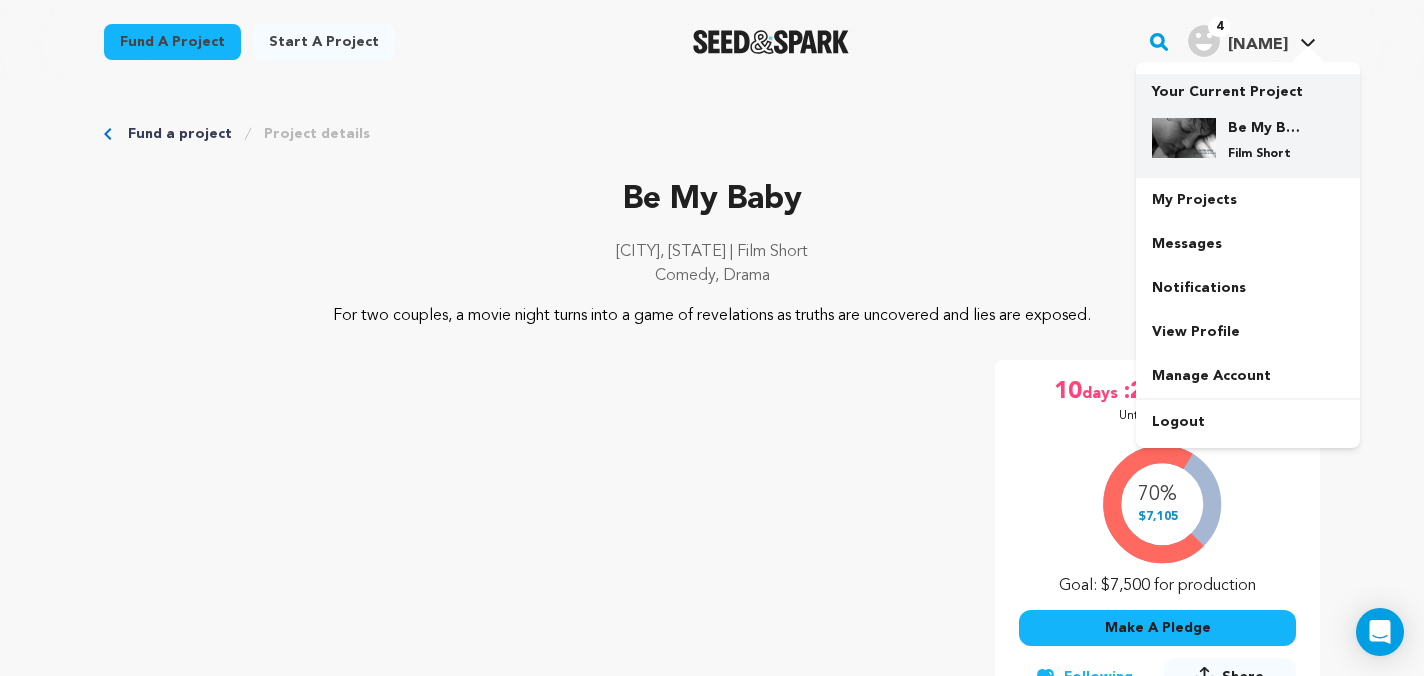 click on "Be My Baby" at bounding box center (1264, 128) 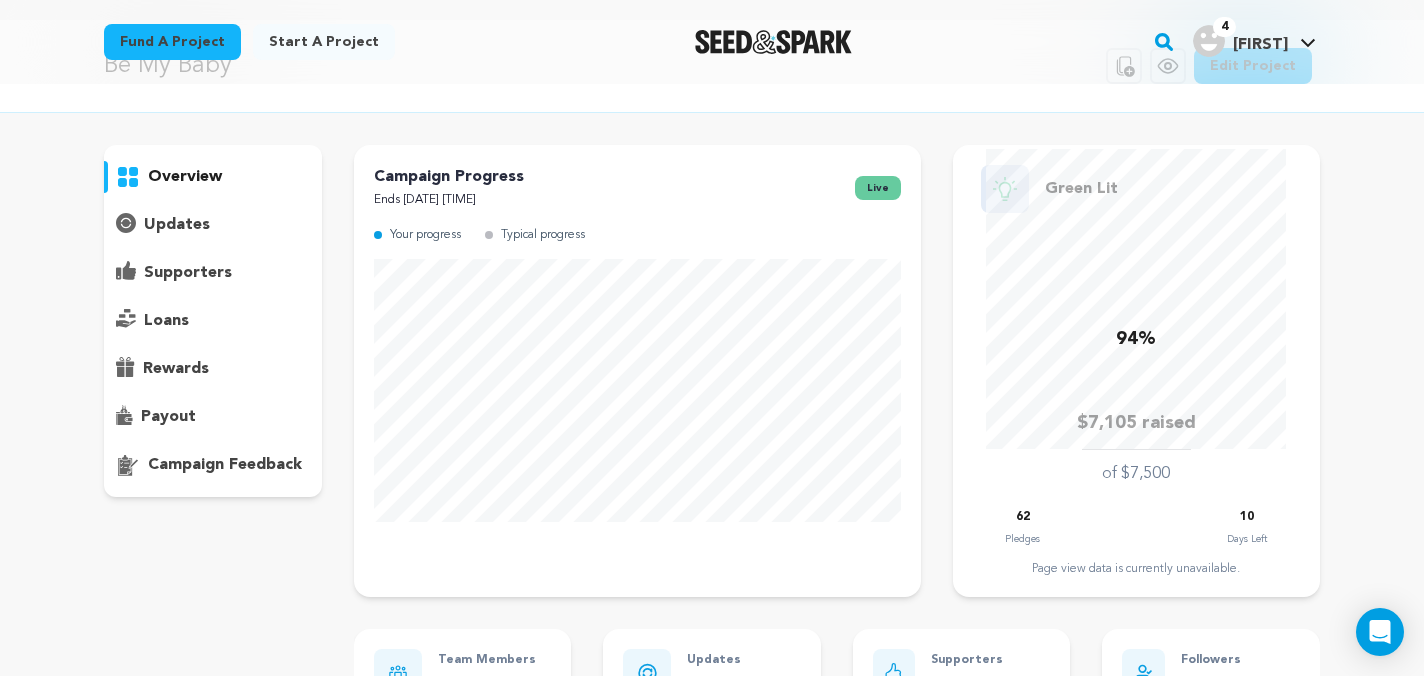 scroll, scrollTop: 59, scrollLeft: 0, axis: vertical 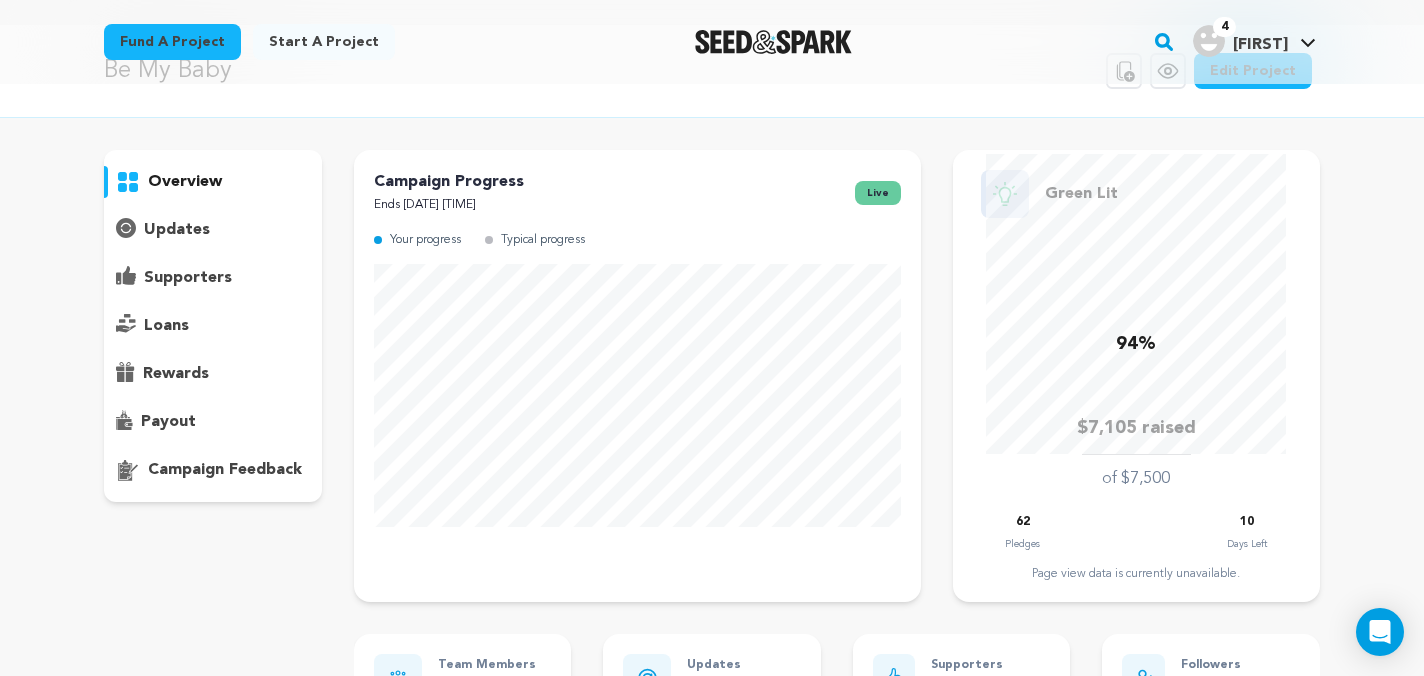 click on "updates" at bounding box center (177, 230) 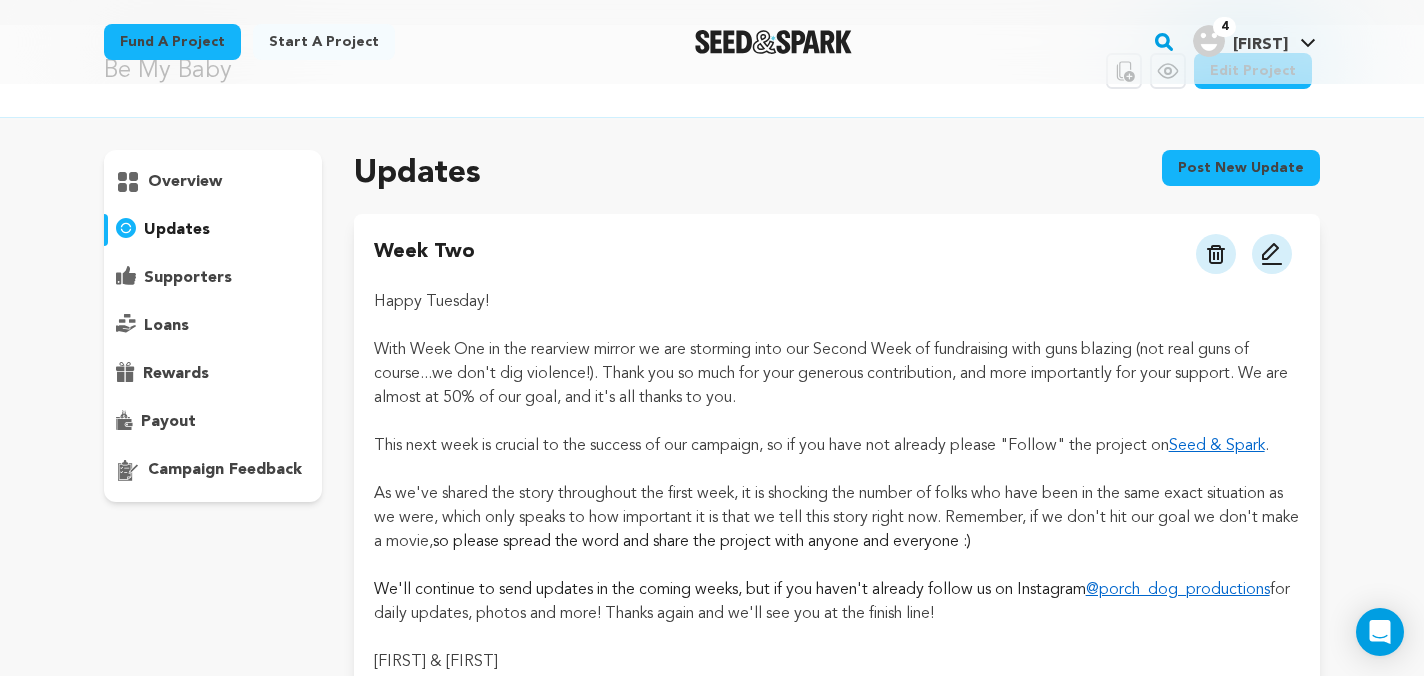 click on "Post new update" at bounding box center (1241, 168) 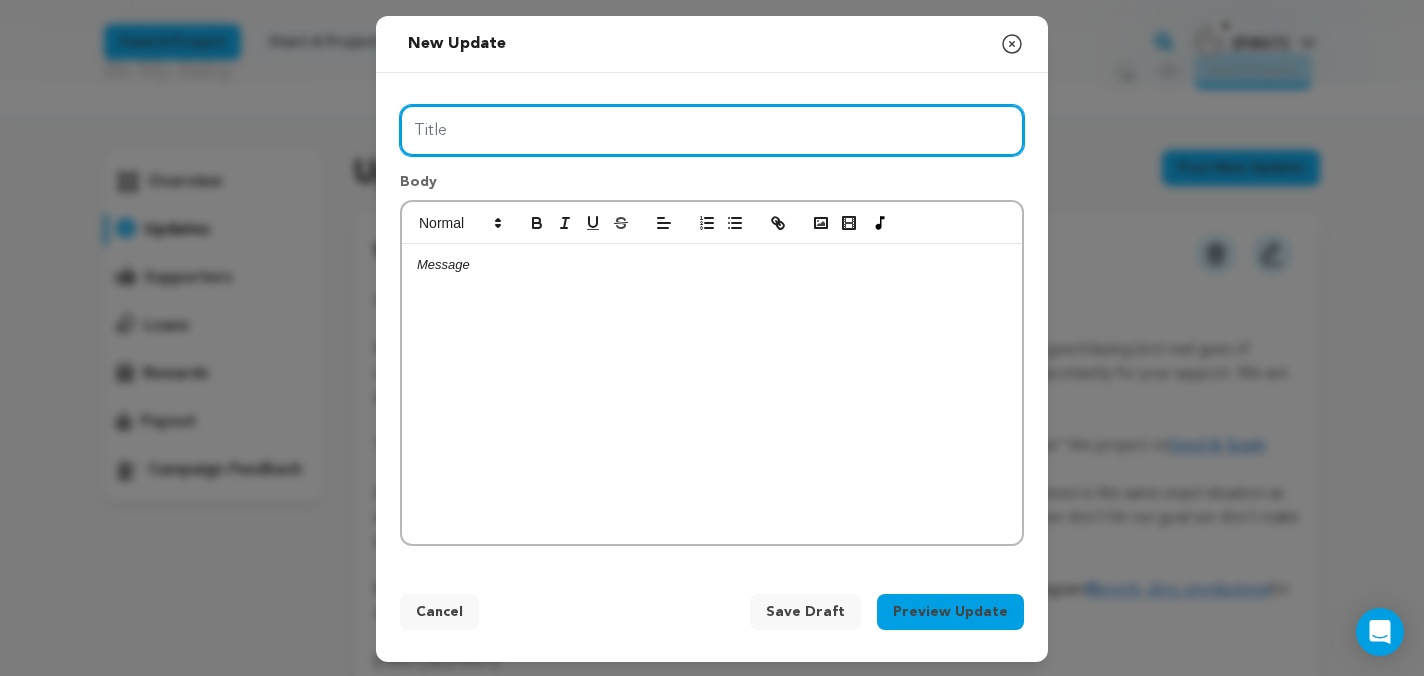 click on "Title" at bounding box center (712, 130) 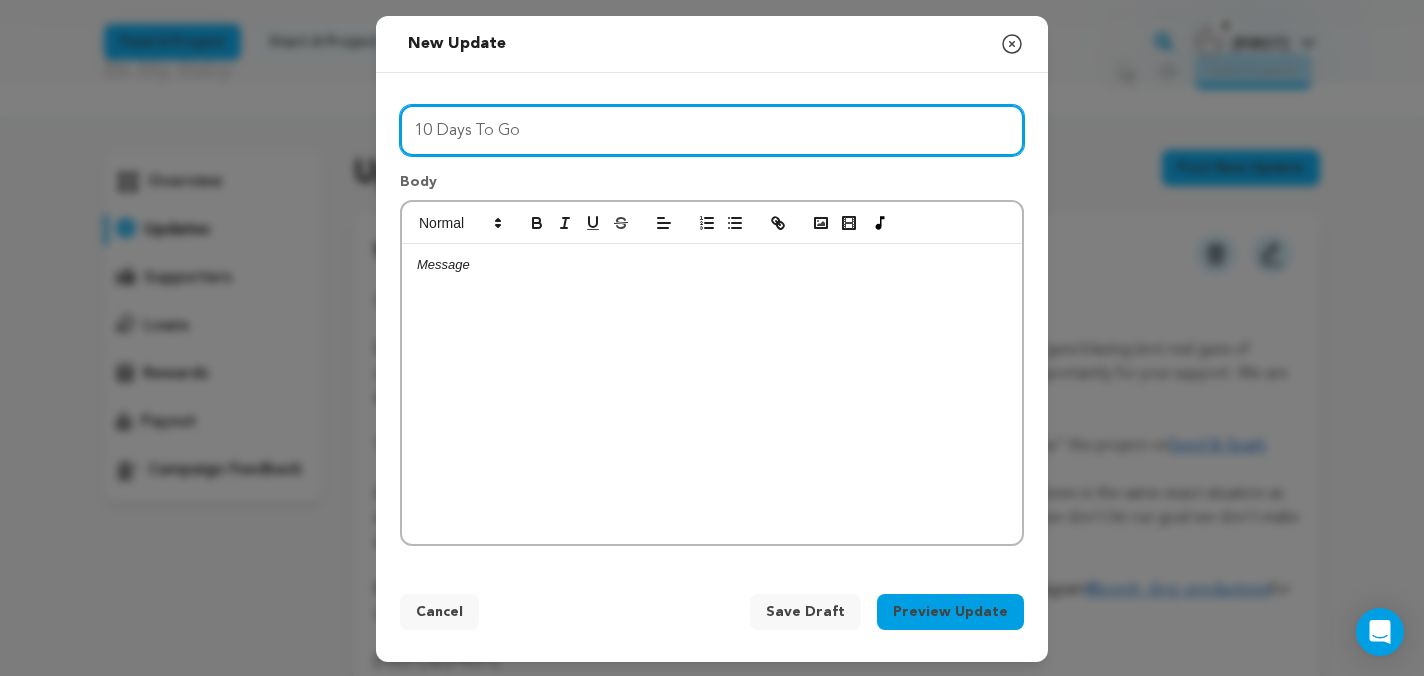 type on "10 Days To Go" 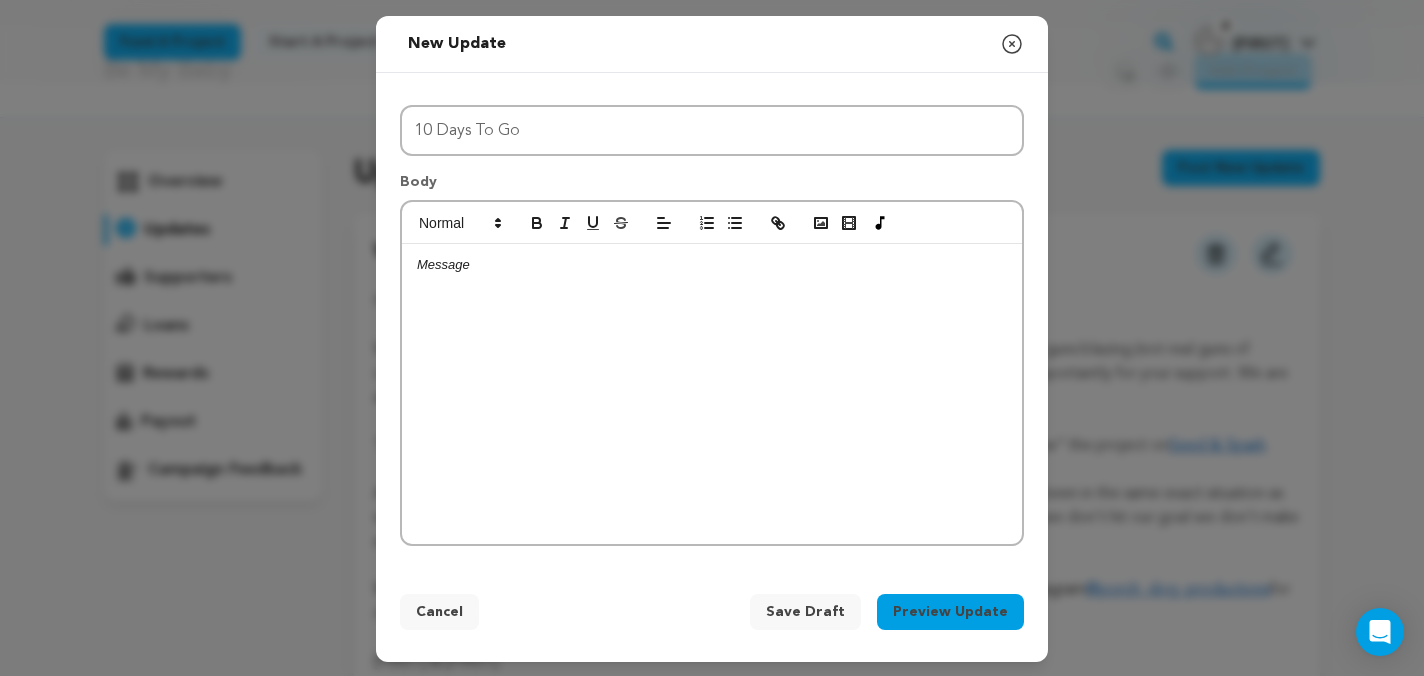 click at bounding box center [712, 265] 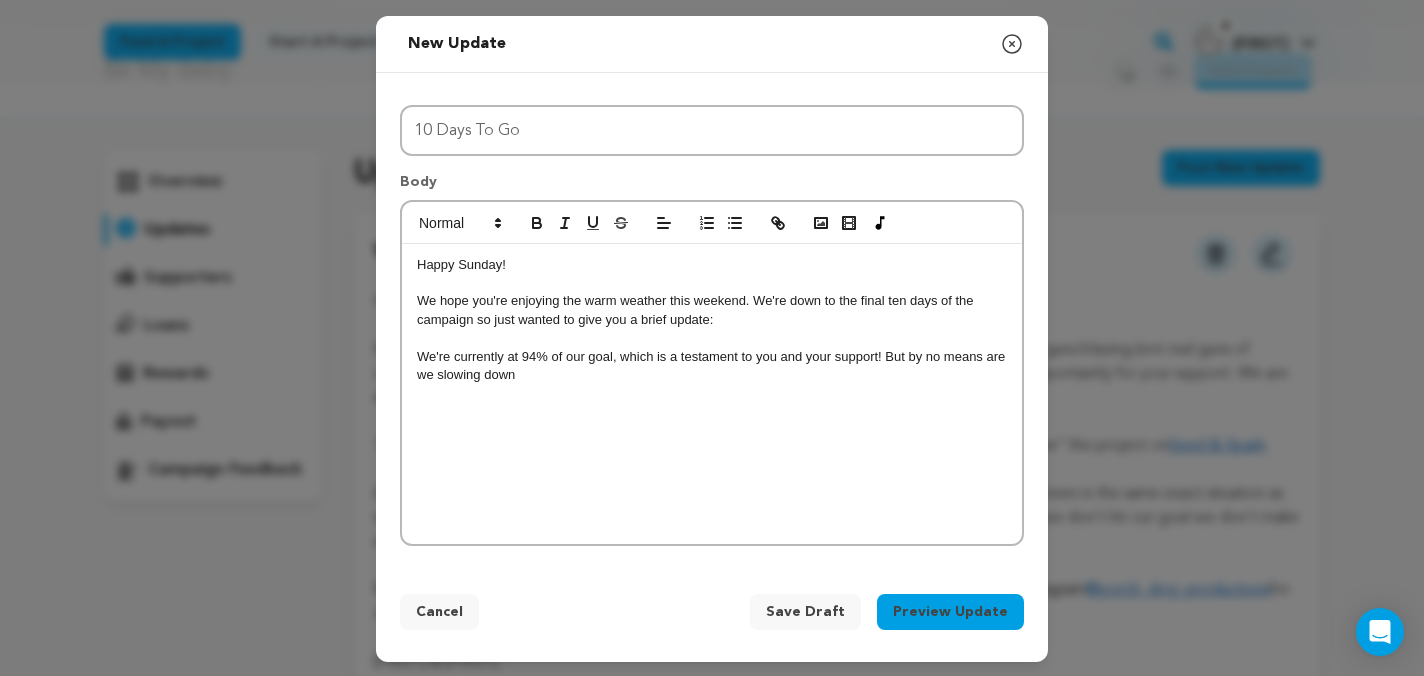click on "We're currently at 94% of our goal, which is a testament to you and your support! But by no means are we slowing down" at bounding box center [712, 366] 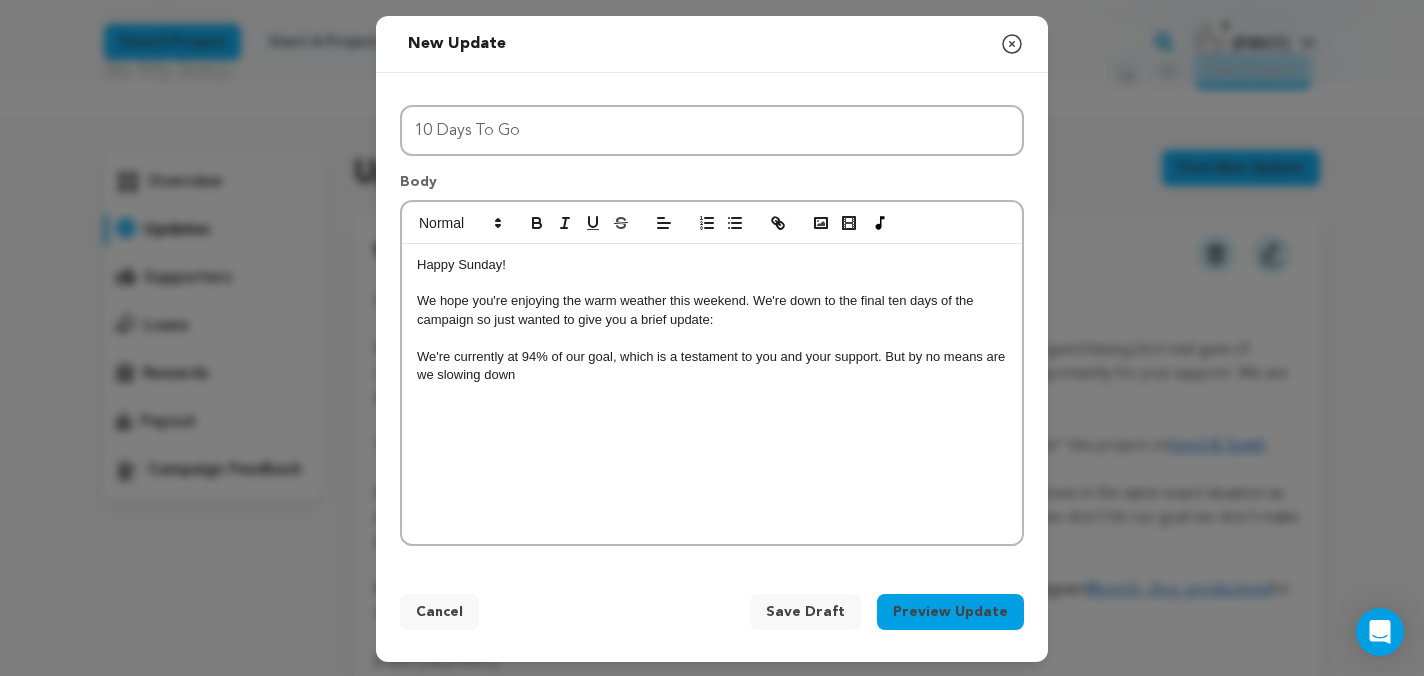 click on "Happy Sunday! We hope you're enjoying the warm weather this weekend. We're down to the final ten days of the campaign so just wanted to give you a brief update: We're currently at 94% of our goal, which is a testament to you and your support. But by no means are we slowing down" at bounding box center (712, 394) 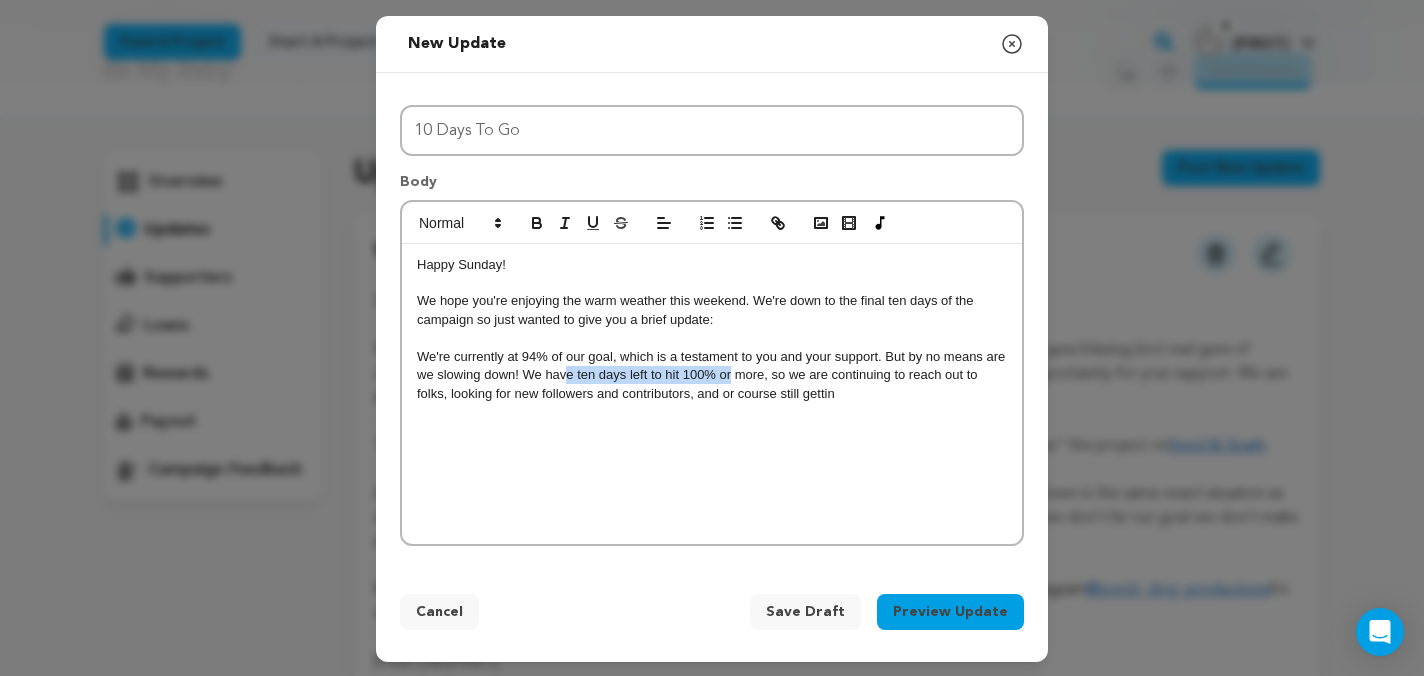 drag, startPoint x: 558, startPoint y: 378, endPoint x: 721, endPoint y: 384, distance: 163.1104 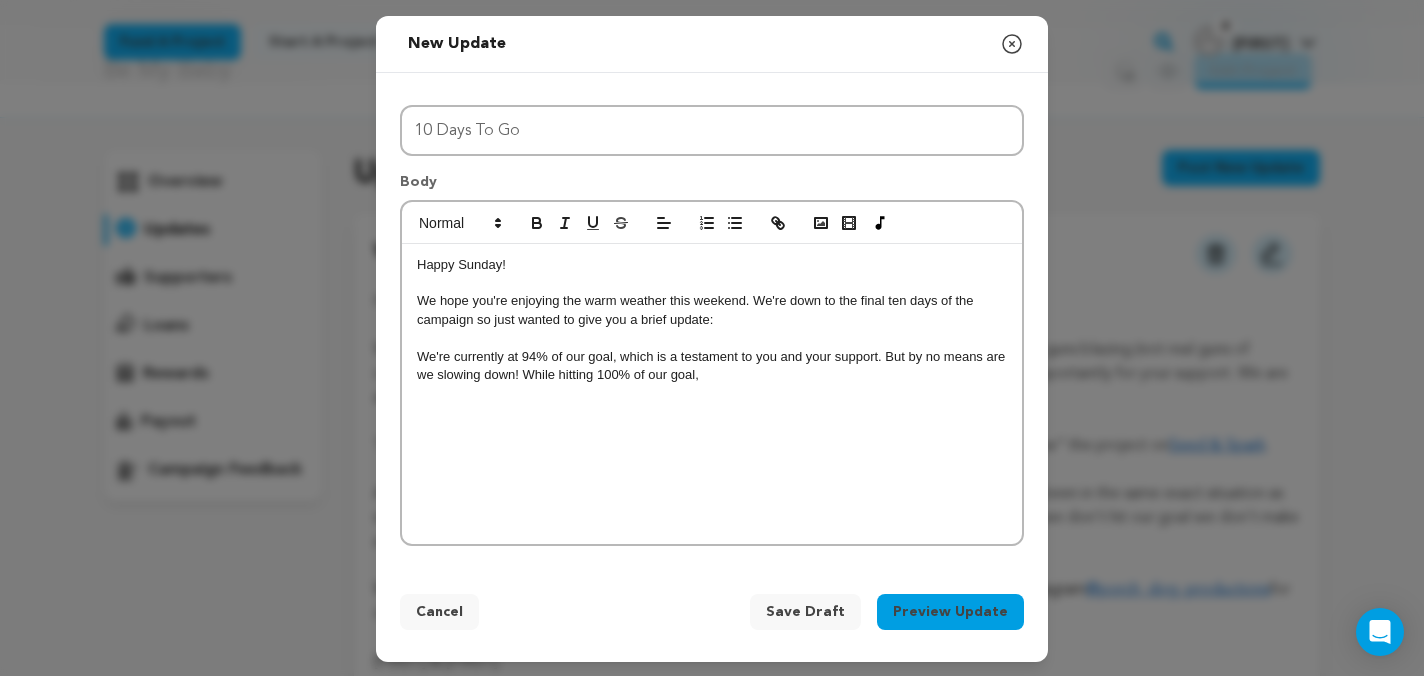 click on "We're currently at 94% of our goal, which is a testament to you and your support. But by no means are we slowing down! While hitting 100% of our goal," at bounding box center [712, 366] 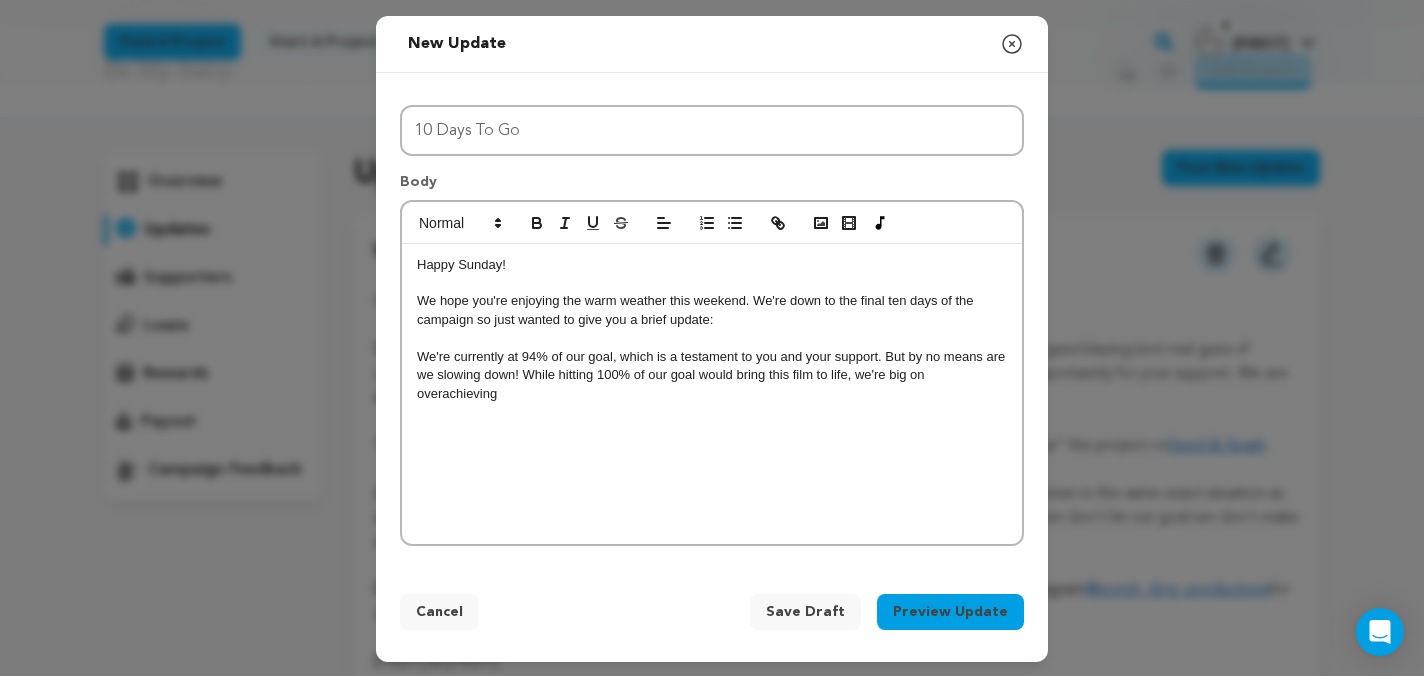 drag, startPoint x: 522, startPoint y: 376, endPoint x: 533, endPoint y: 391, distance: 18.601076 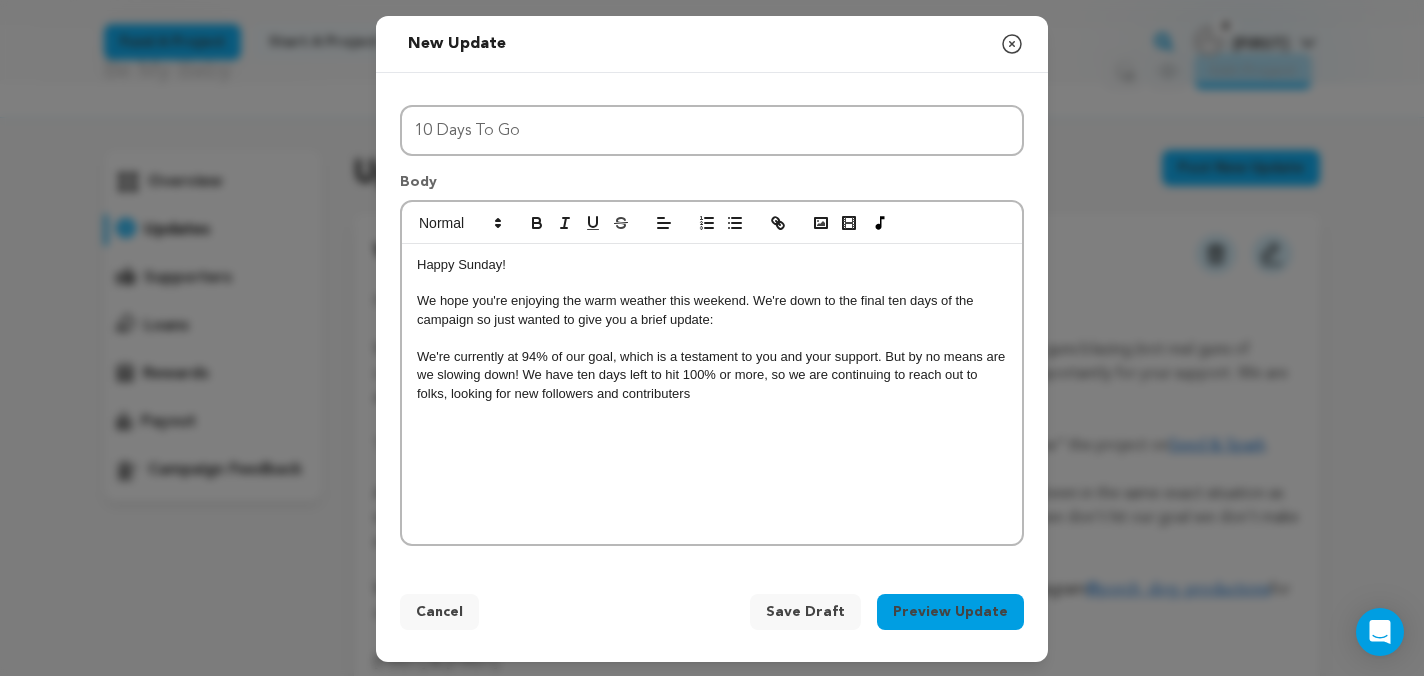 click on "We're currently at 94% of our goal, which is a testament to you and your support. But by no means are we slowing down! We have ten days left to hit 100% or more, so we are continuing to reach out to folks, looking for new followers and contributers" at bounding box center (712, 375) 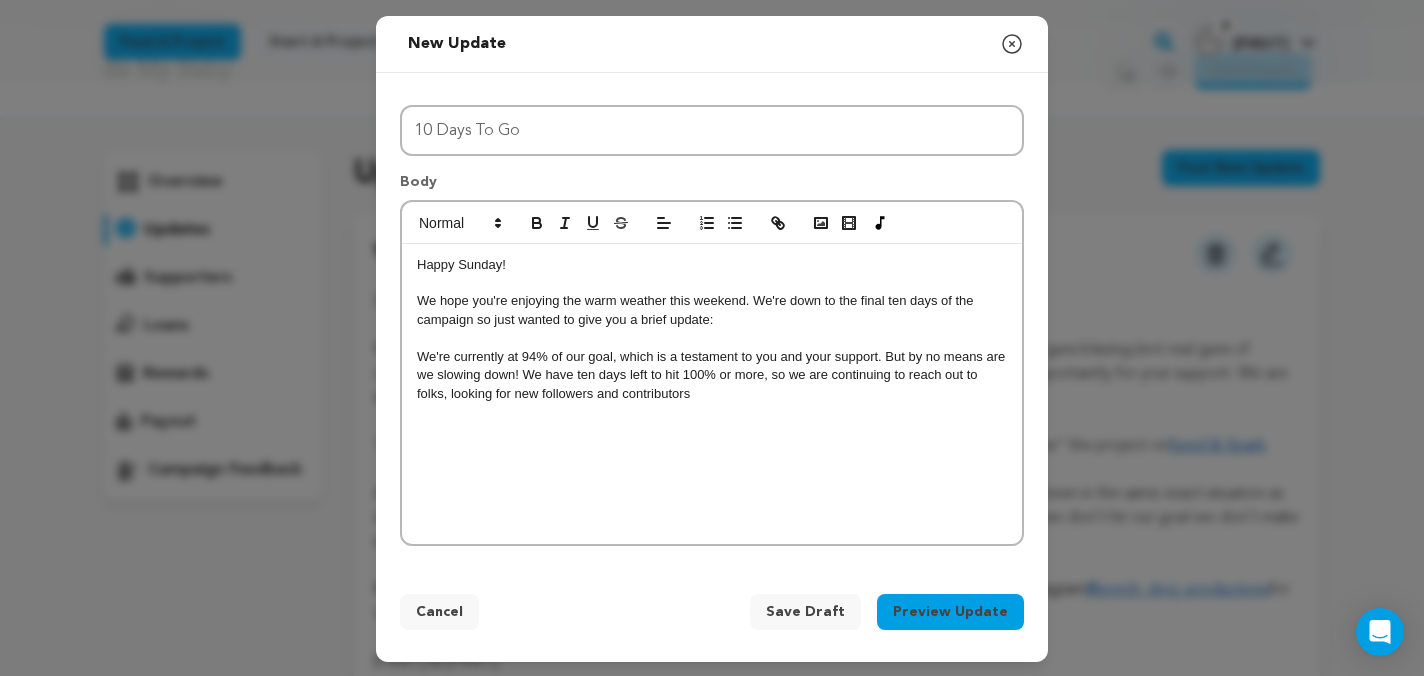 click on "Happy Sunday! We hope you're enjoying the warm weather this weekend. We're down to the final ten days of the campaign so just wanted to give you a brief update: We're currently at 94% of our goal, which is a testament to you and your support. But by no means are we slowing down! We have ten days left to hit 100% or more, so we are continuing to reach out to folks, looking for new followers and contributors" at bounding box center [712, 394] 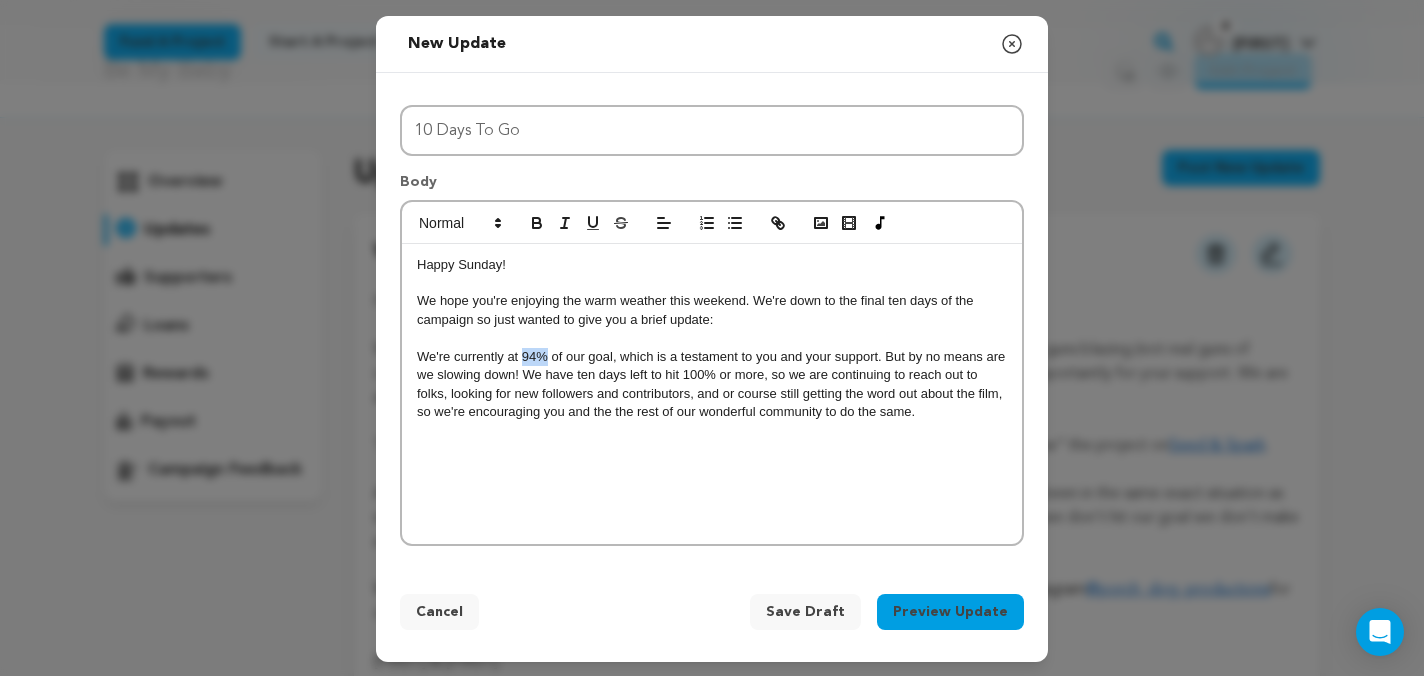 drag, startPoint x: 522, startPoint y: 358, endPoint x: 547, endPoint y: 358, distance: 25 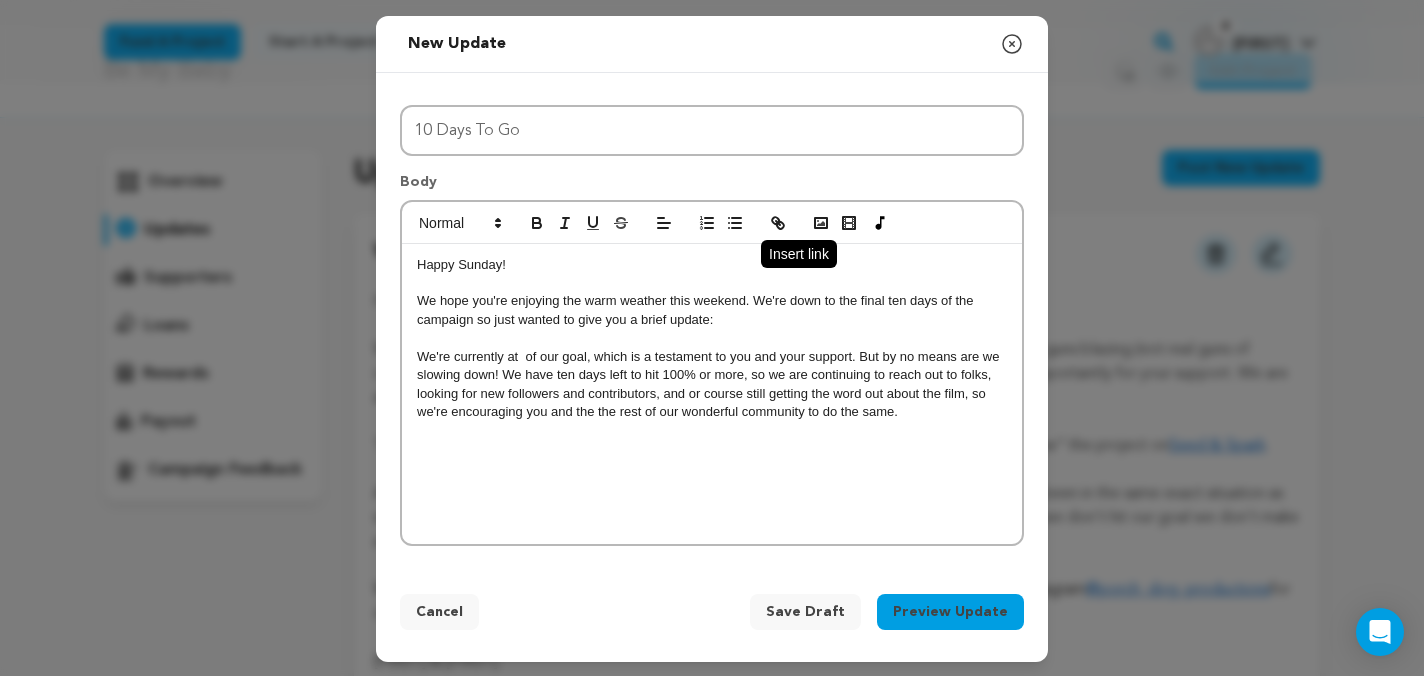 click 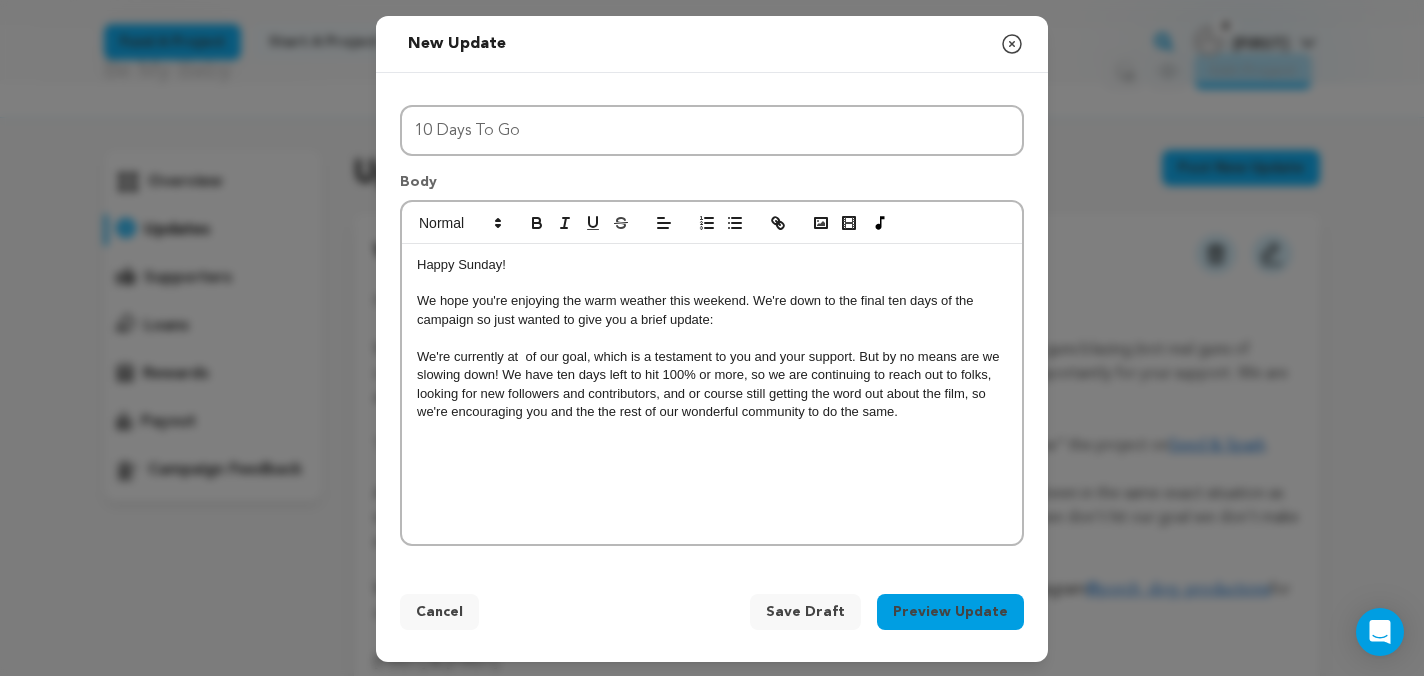 click on "Happy Sunday! We hope you're enjoying the warm weather this weekend. We're down to the final ten days of the campaign so just wanted to give you a brief update: We're currently at  of our goal, which is a testament to you and your support. But by no means are we slowing down! We have ten days left to hit 100% or more, so we are continuing to reach out to folks, looking for new followers and contributors, and or course still getting the word out about the film, so we're encouraging you and the the rest of our wonderful community to do the same." at bounding box center [712, 394] 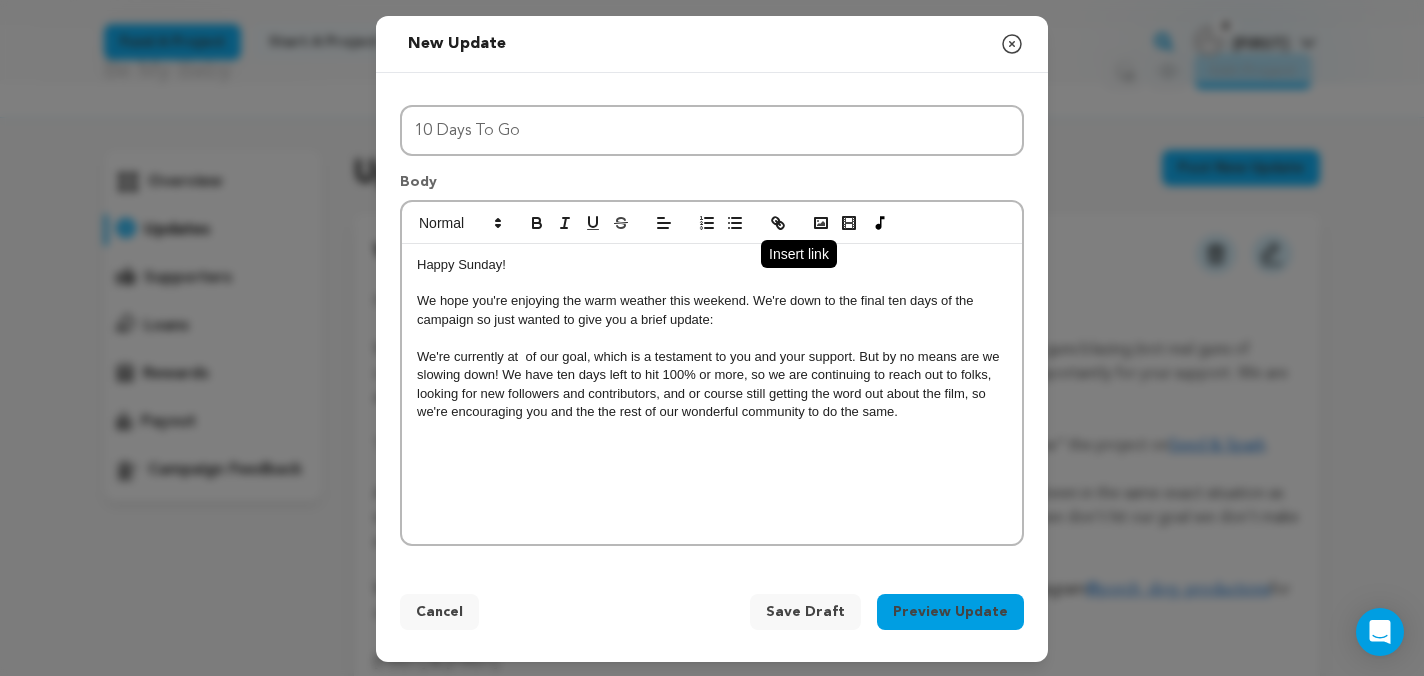 click 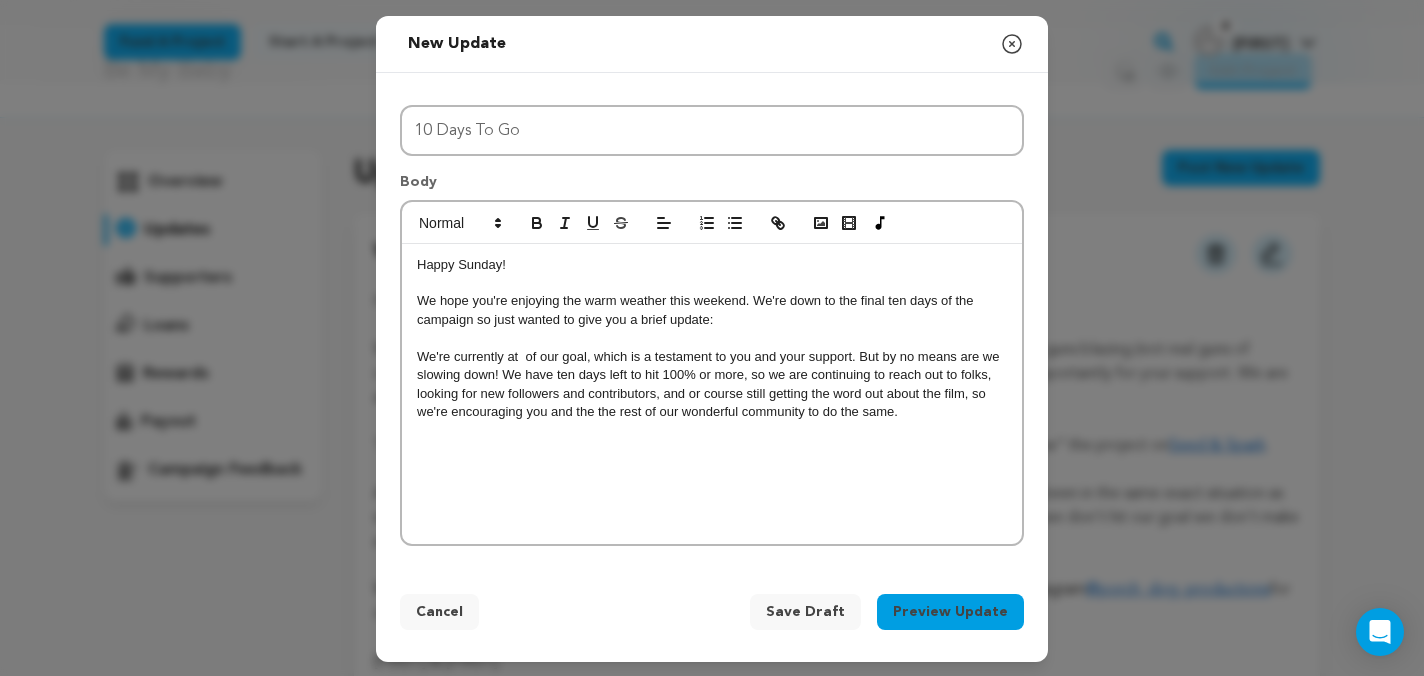 click on "We're currently at  of our goal, which is a testament to you and your support. But by no means are we slowing down! We have ten days left to hit 100% or more, so we are continuing to reach out to folks, looking for new followers and contributors, and or course still getting the word out about the film, so we're encouraging you and the the rest of our wonderful community to do the same." at bounding box center (712, 385) 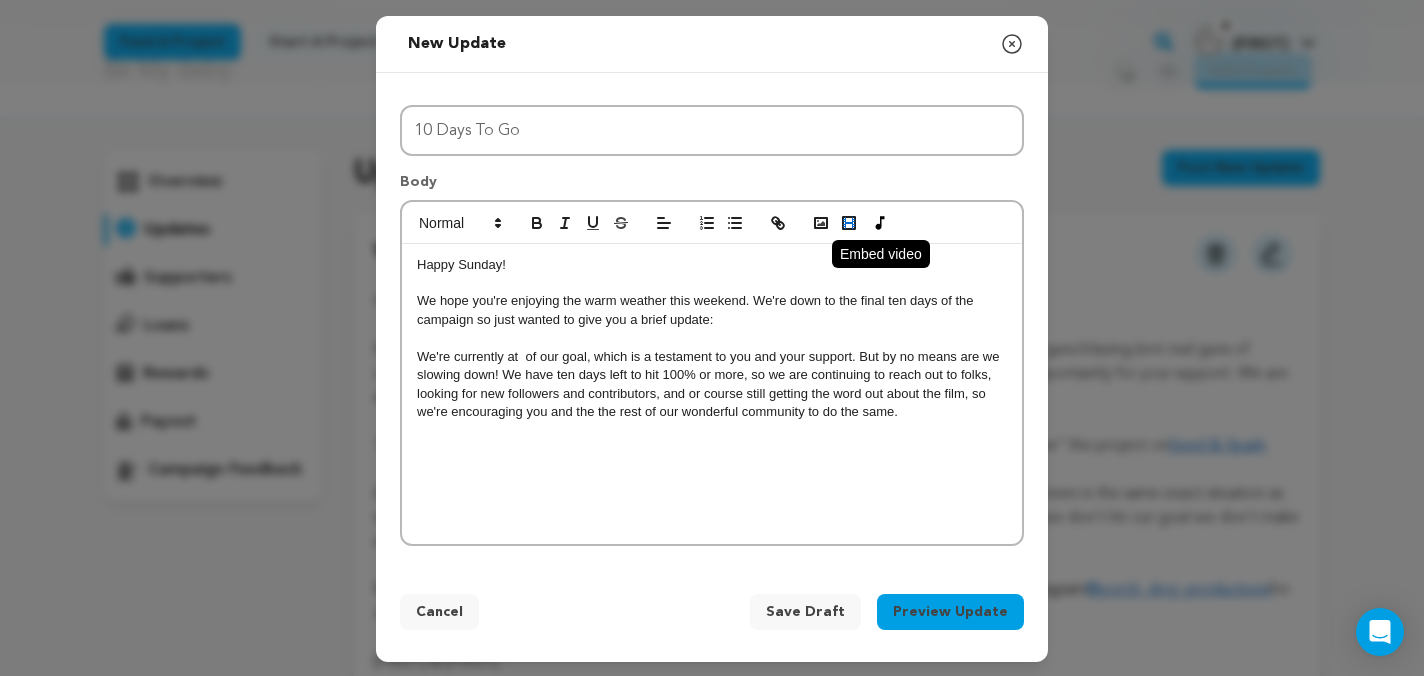 click 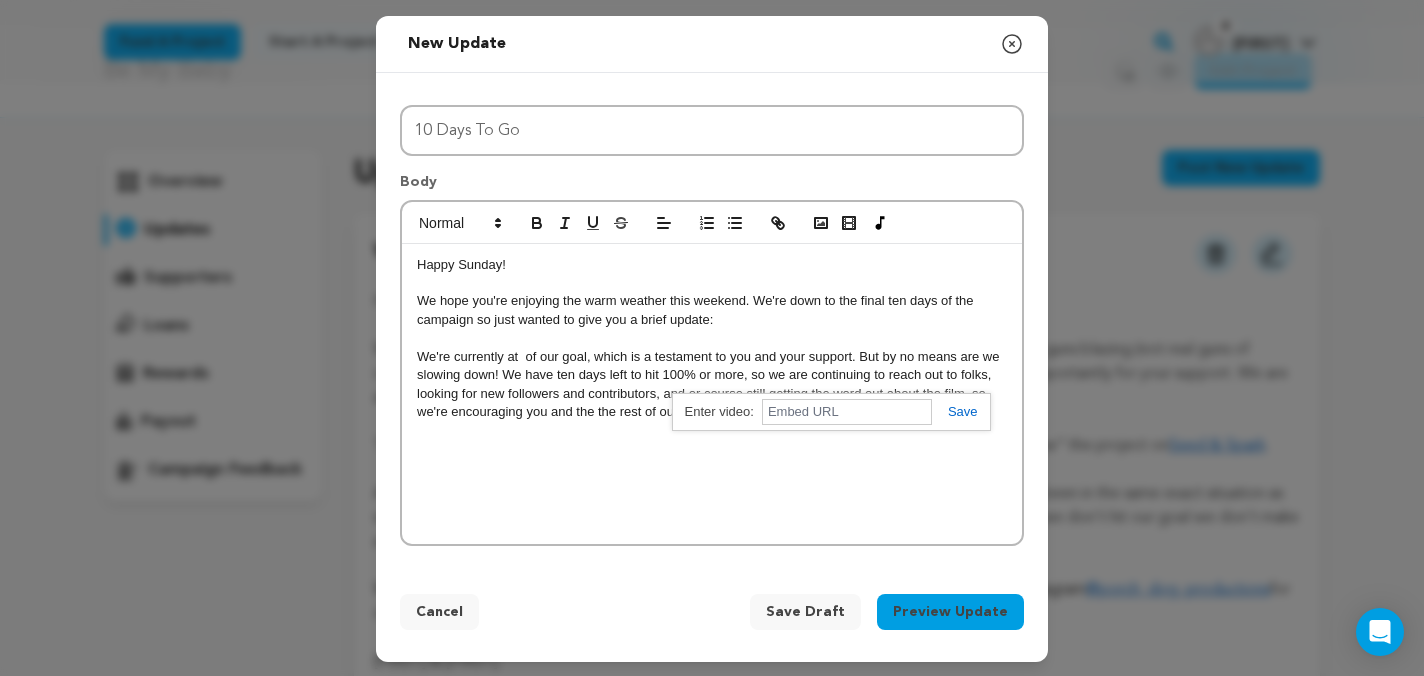 click on "Happy Sunday! We hope you're enjoying the warm weather this weekend. We're down to the final ten days of the campaign so just wanted to give you a brief update: We're currently at  of our goal, which is a testament to you and your support. But by no means are we slowing down! We have ten days left to hit 100% or more, so we are continuing to reach out to folks, looking for new followers and contributors, and or course still getting the word out about the film, so we're encouraging you and the the rest of our wonderful community to do the same." at bounding box center [712, 394] 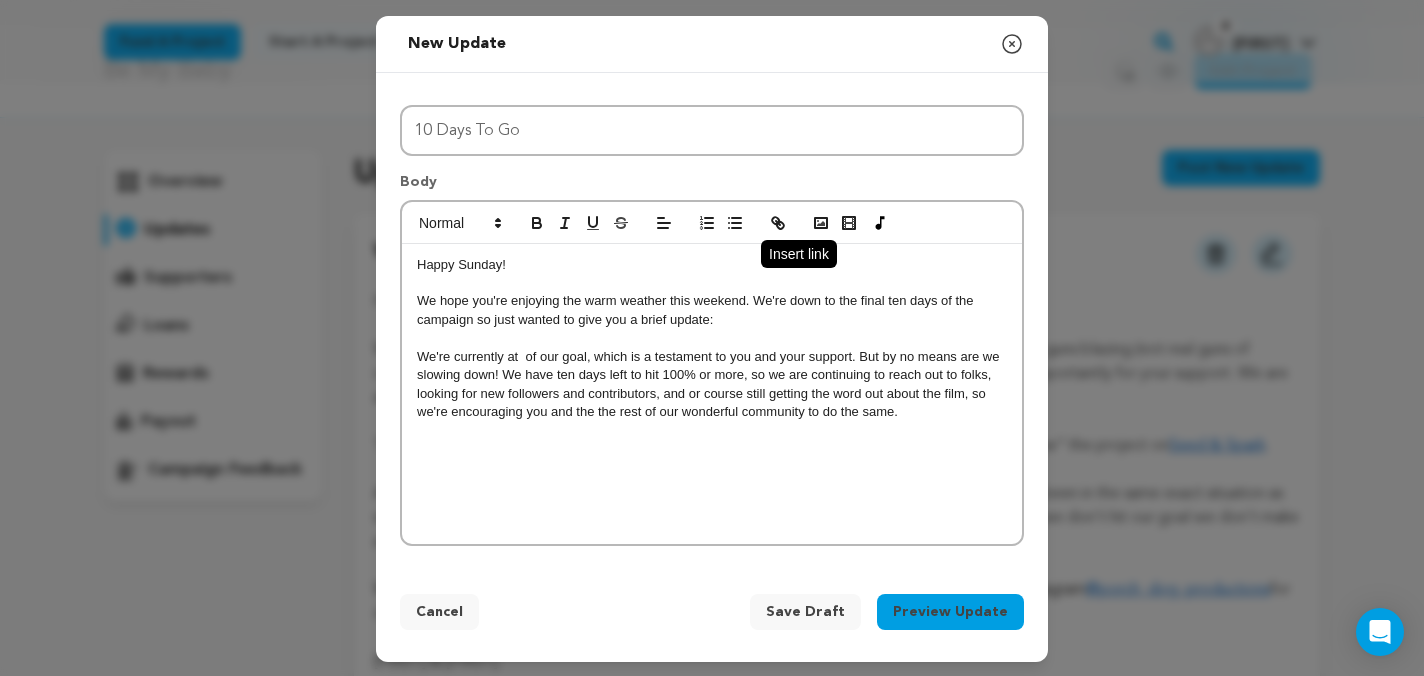 click 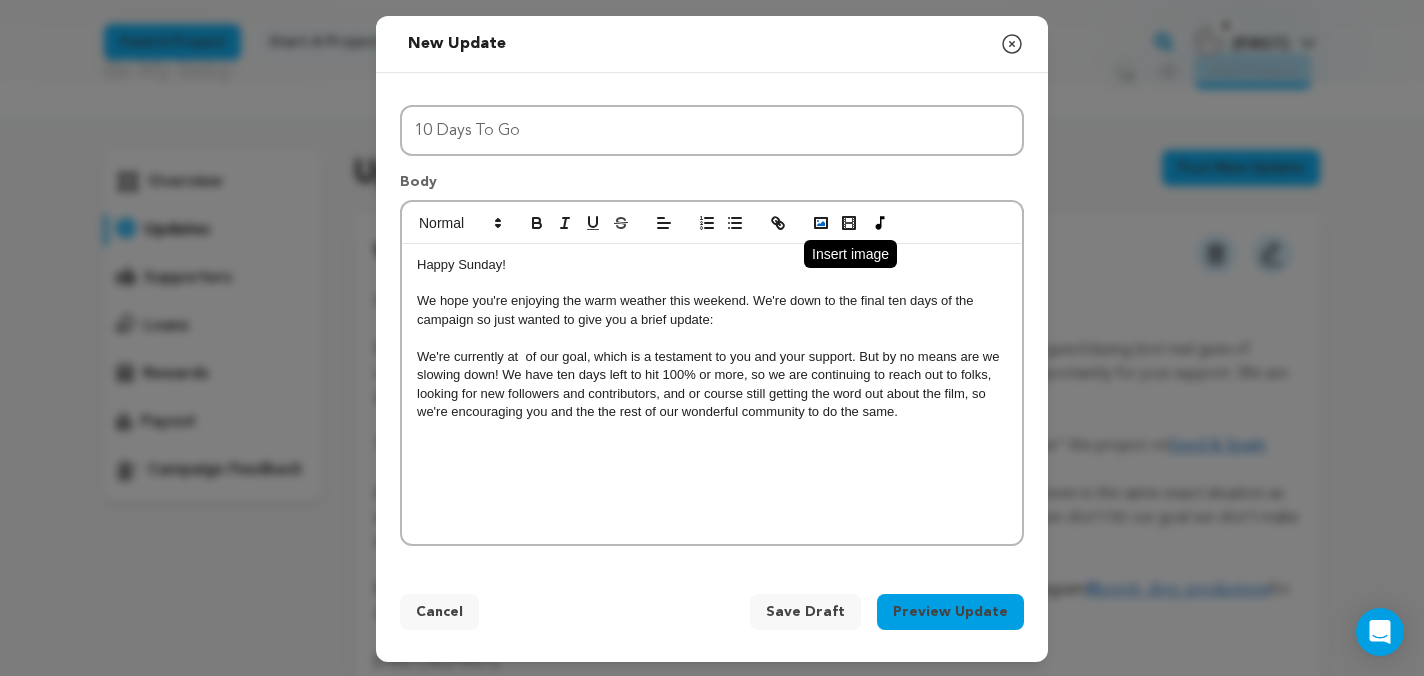 click 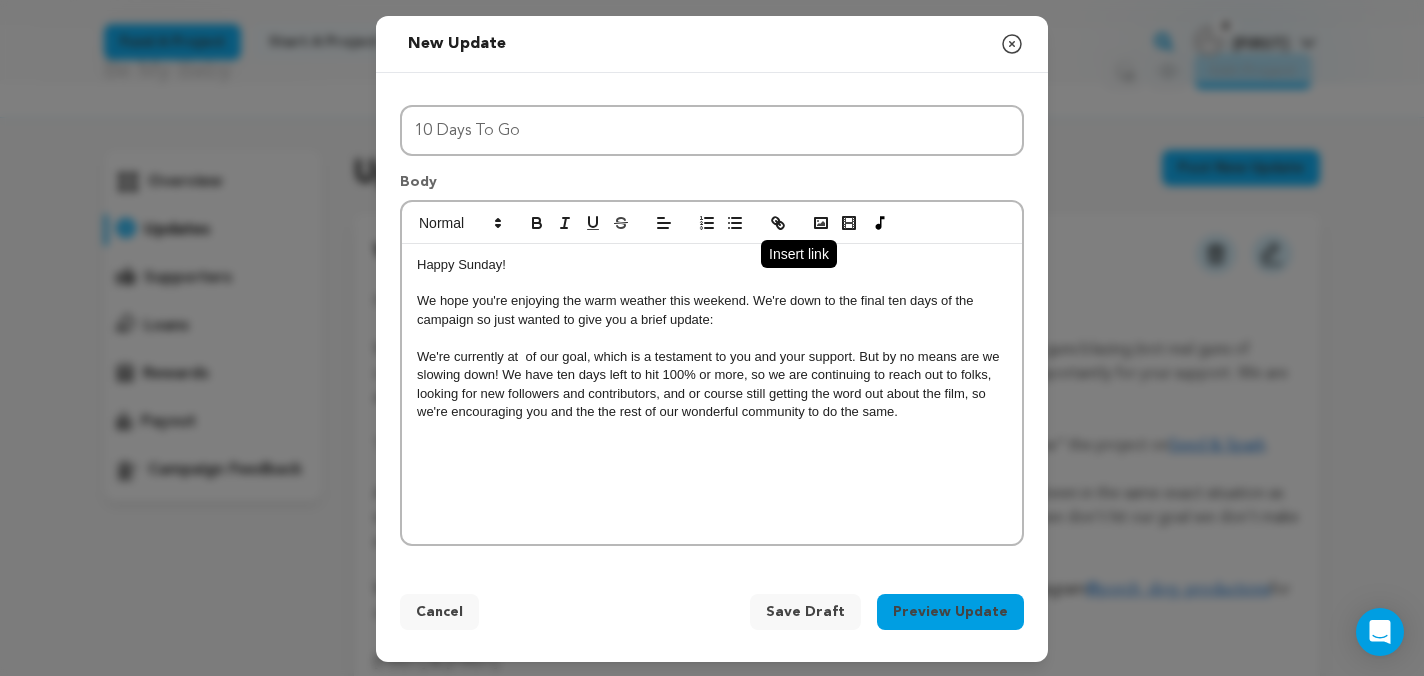 click 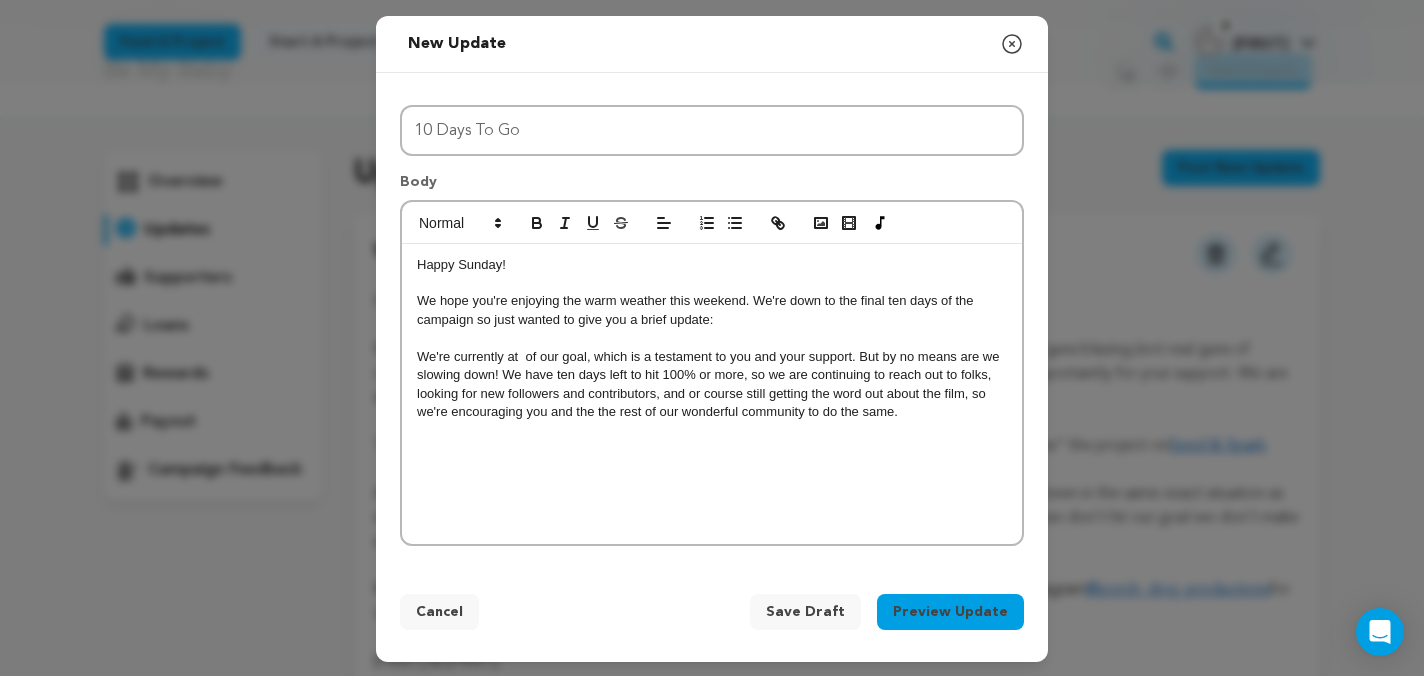 click on "Happy Sunday! We hope you're enjoying the warm weather this weekend. We're down to the final ten days of the campaign so just wanted to give you a brief update: We're currently at  of our goal, which is a testament to you and your support. But by no means are we slowing down! We have ten days left to hit 100% or more, so we are continuing to reach out to folks, looking for new followers and contributors, and or course still getting the word out about the film, so we're encouraging you and the the rest of our wonderful community to do the same." at bounding box center (712, 394) 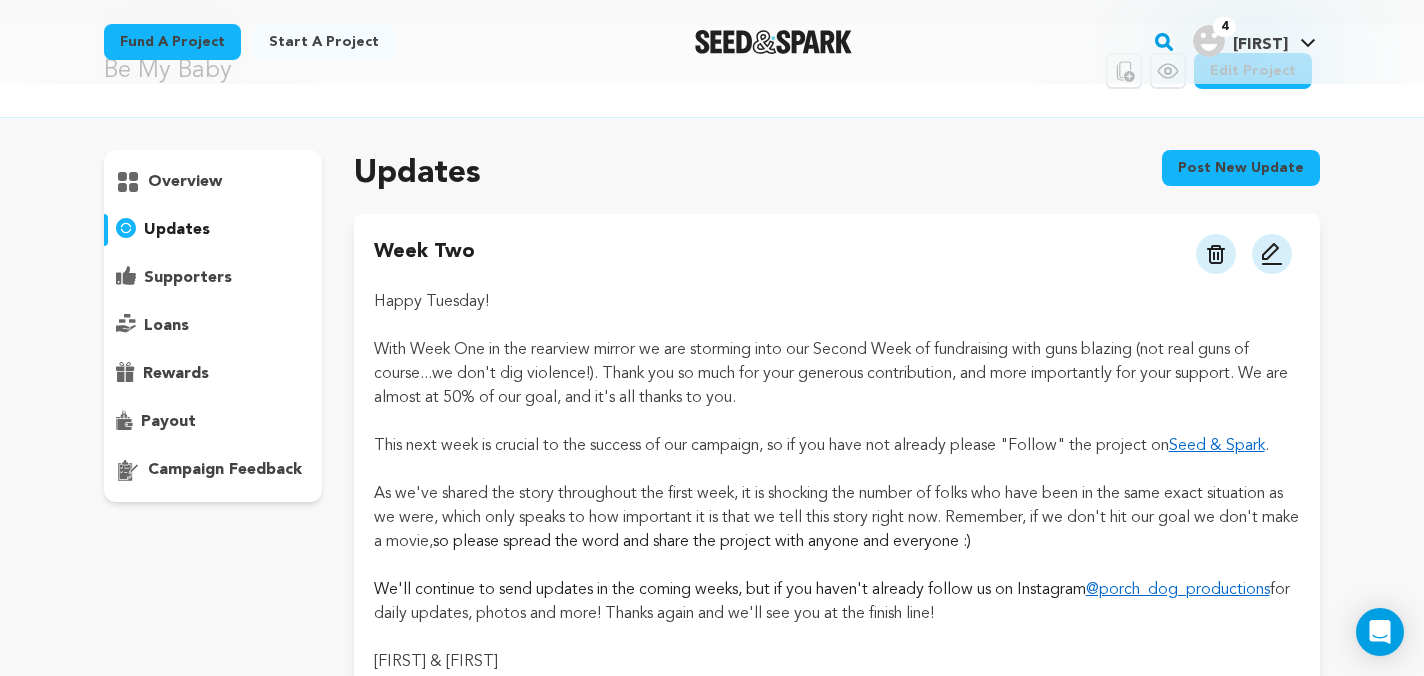 click on "Post new update" at bounding box center (1241, 168) 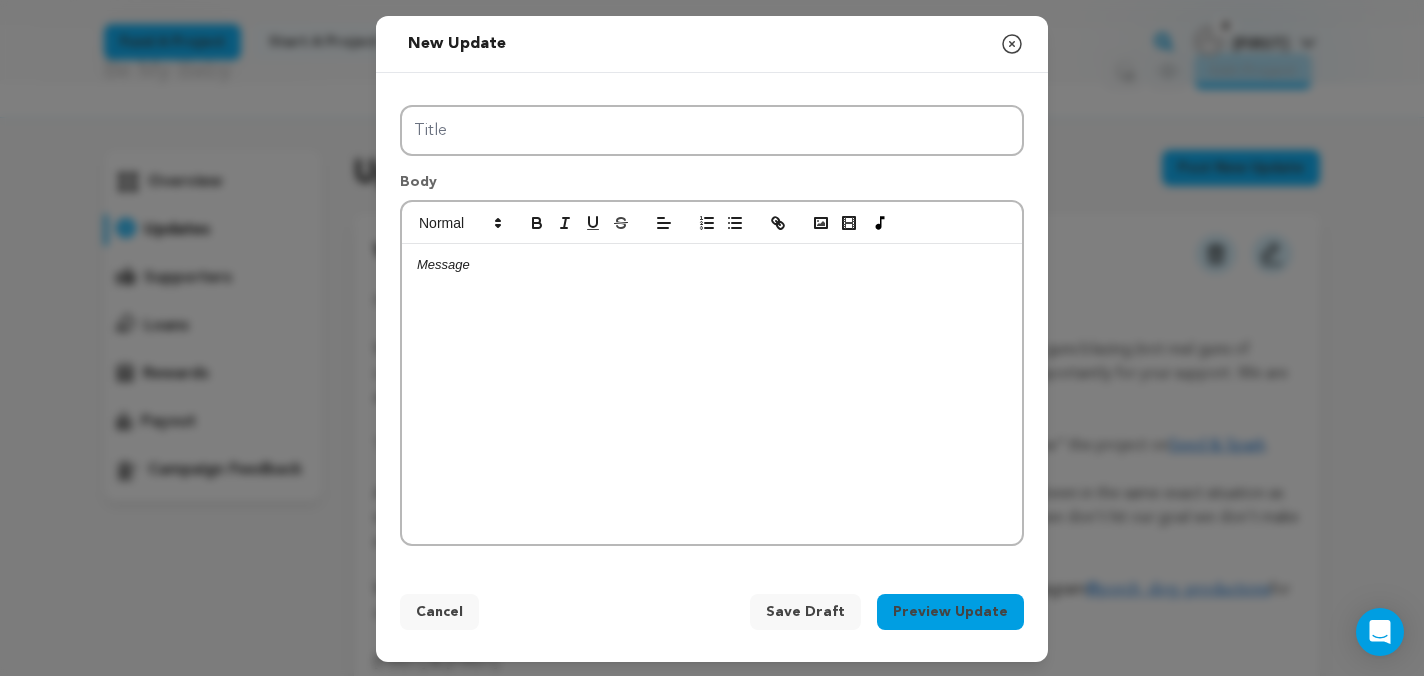 click at bounding box center (712, 394) 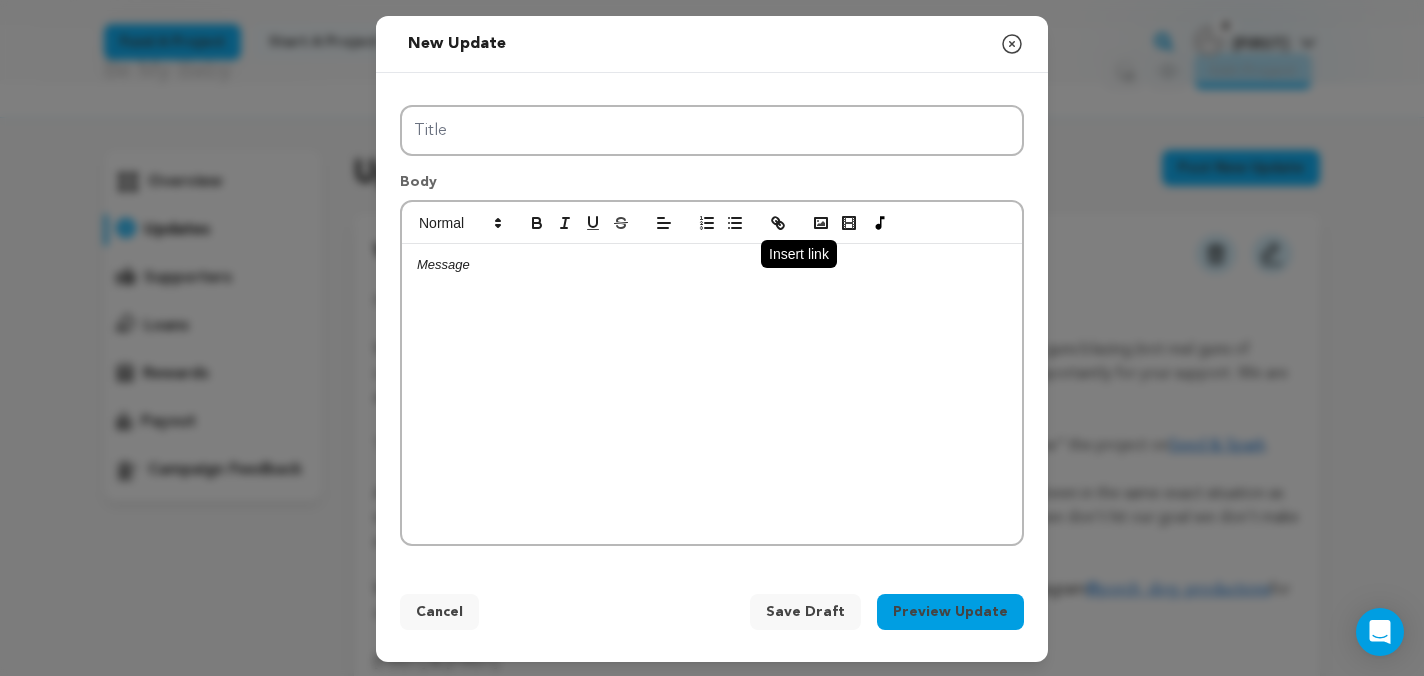 click 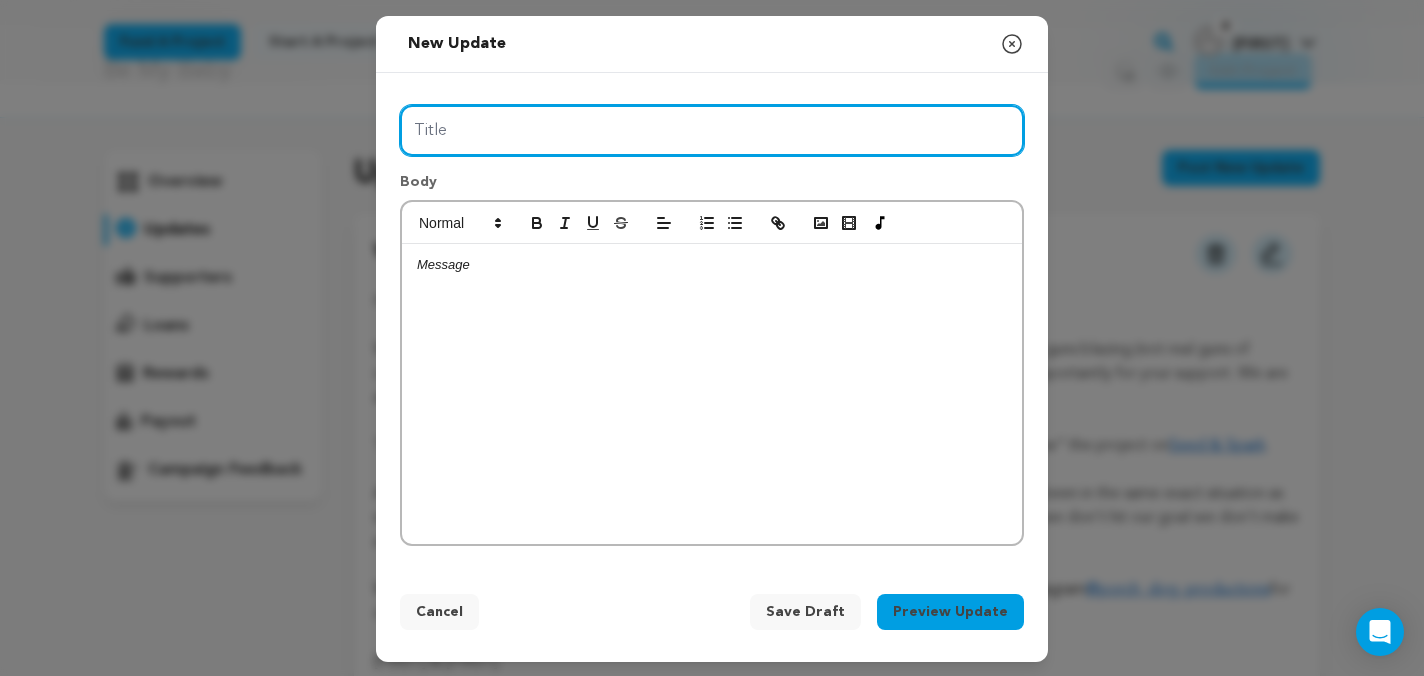 click on "Title" at bounding box center [712, 130] 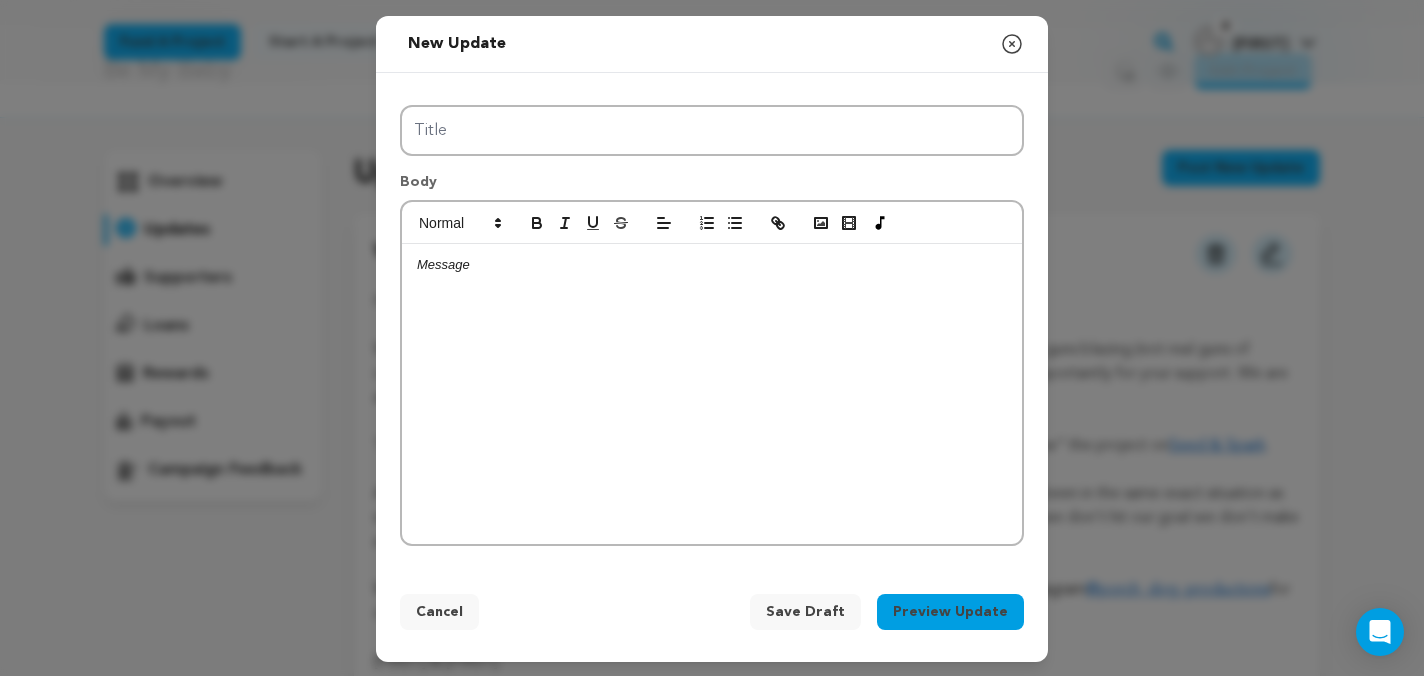 click at bounding box center (712, 265) 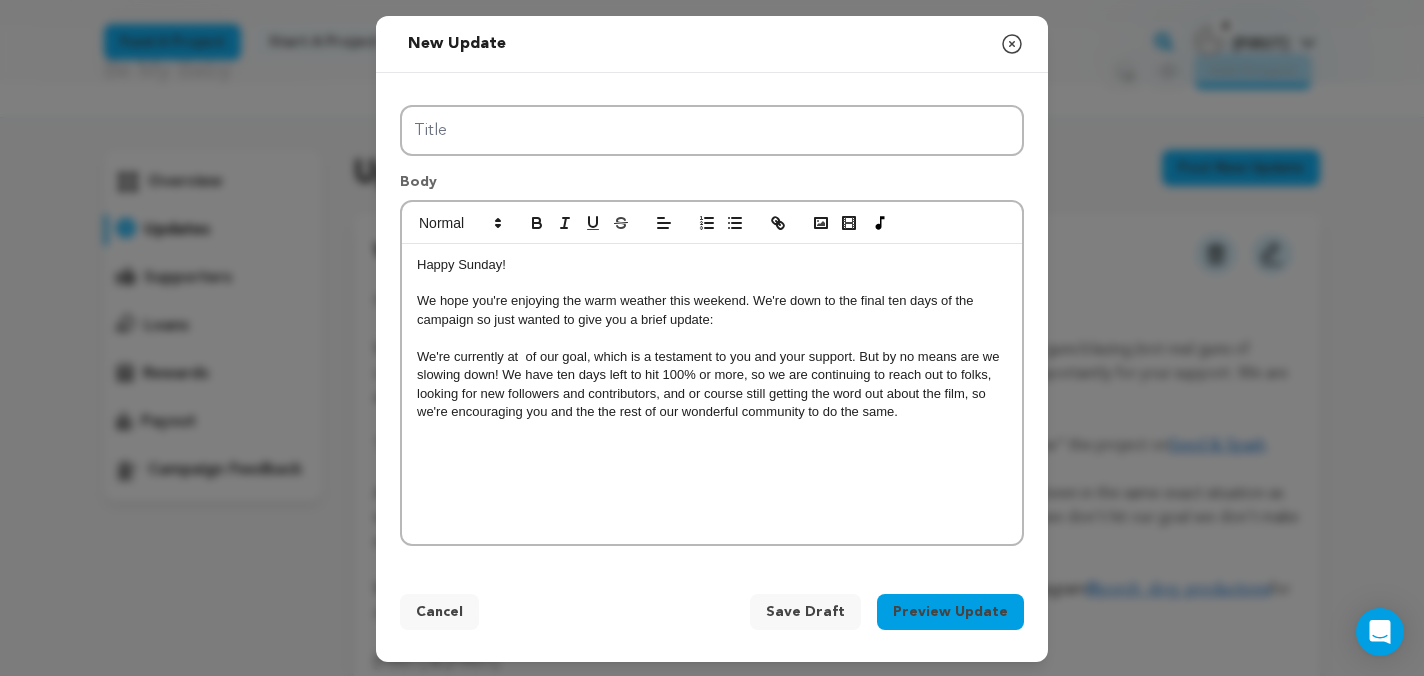click on "We're currently at  of our goal, which is a testament to you and your support. But by no means are we slowing down! We have ten days left to hit 100% or more, so we are continuing to reach out to folks, looking for new followers and contributors, and or course still getting the word out about the film, so we're encouraging you and the the rest of our wonderful community to do the same." at bounding box center [712, 385] 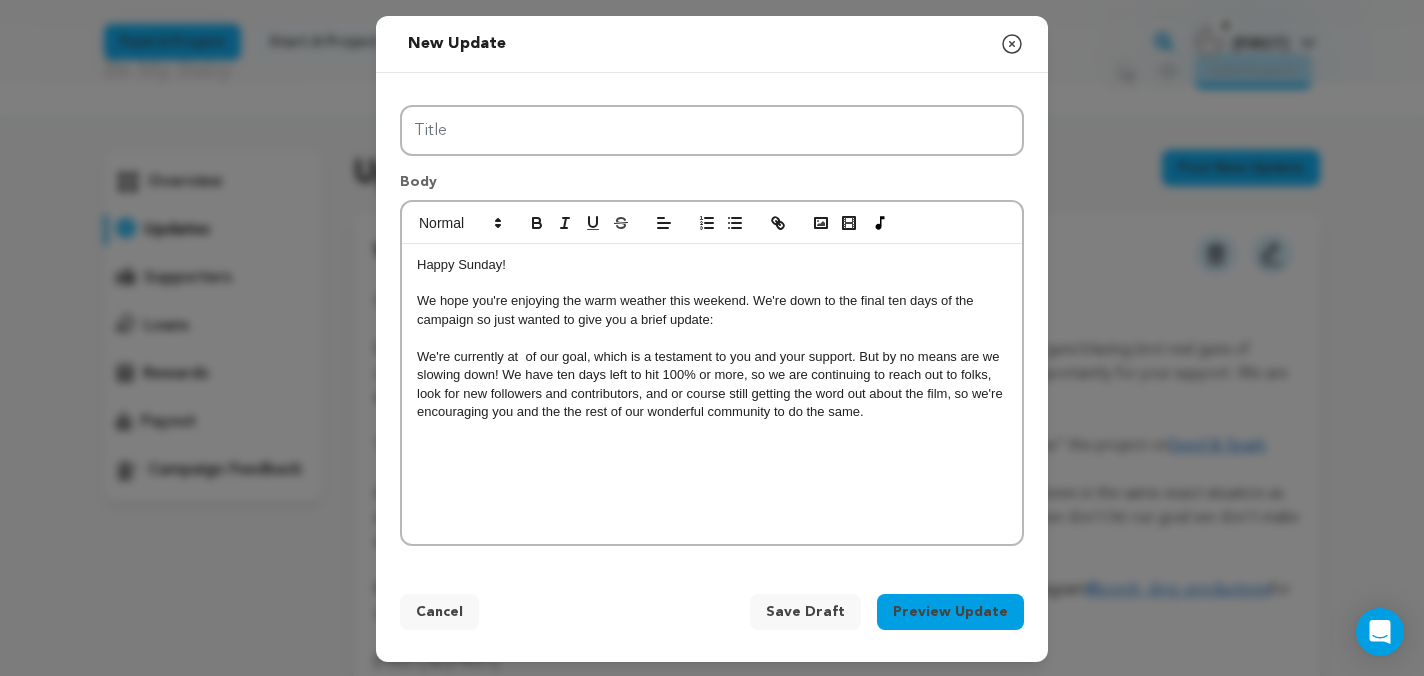 click on "We're currently at  of our goal, which is a testament to you and your support. But by no means are we slowing down! We have ten days left to hit 100% or more, so we are continuing to reach out to folks, look for new followers and contributors, and or course still getting the word out about the film, so we're encouraging you and the the rest of our wonderful community to do the same." at bounding box center (712, 385) 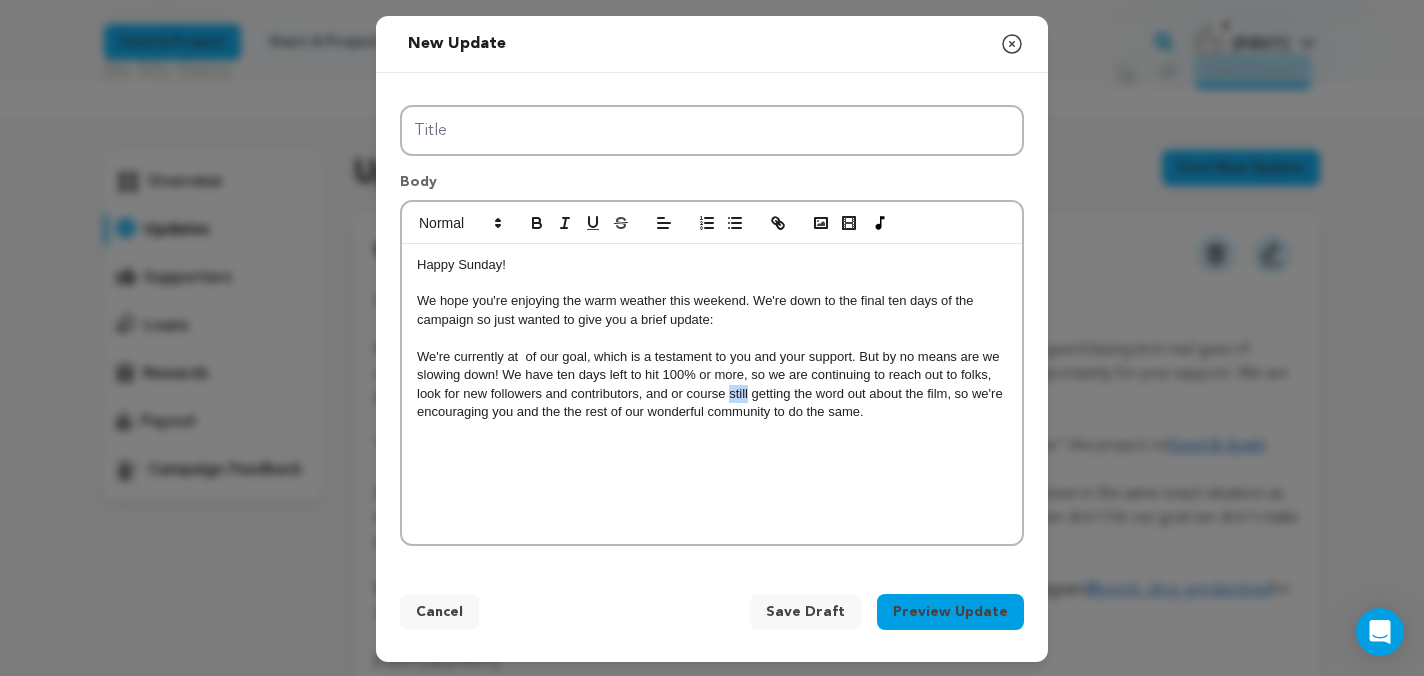 click on "We're currently at  of our goal, which is a testament to you and your support. But by no means are we slowing down! We have ten days left to hit 100% or more, so we are continuing to reach out to folks, look for new followers and contributors, and or course still getting the word out about the film, so we're encouraging you and the the rest of our wonderful community to do the same." at bounding box center (712, 385) 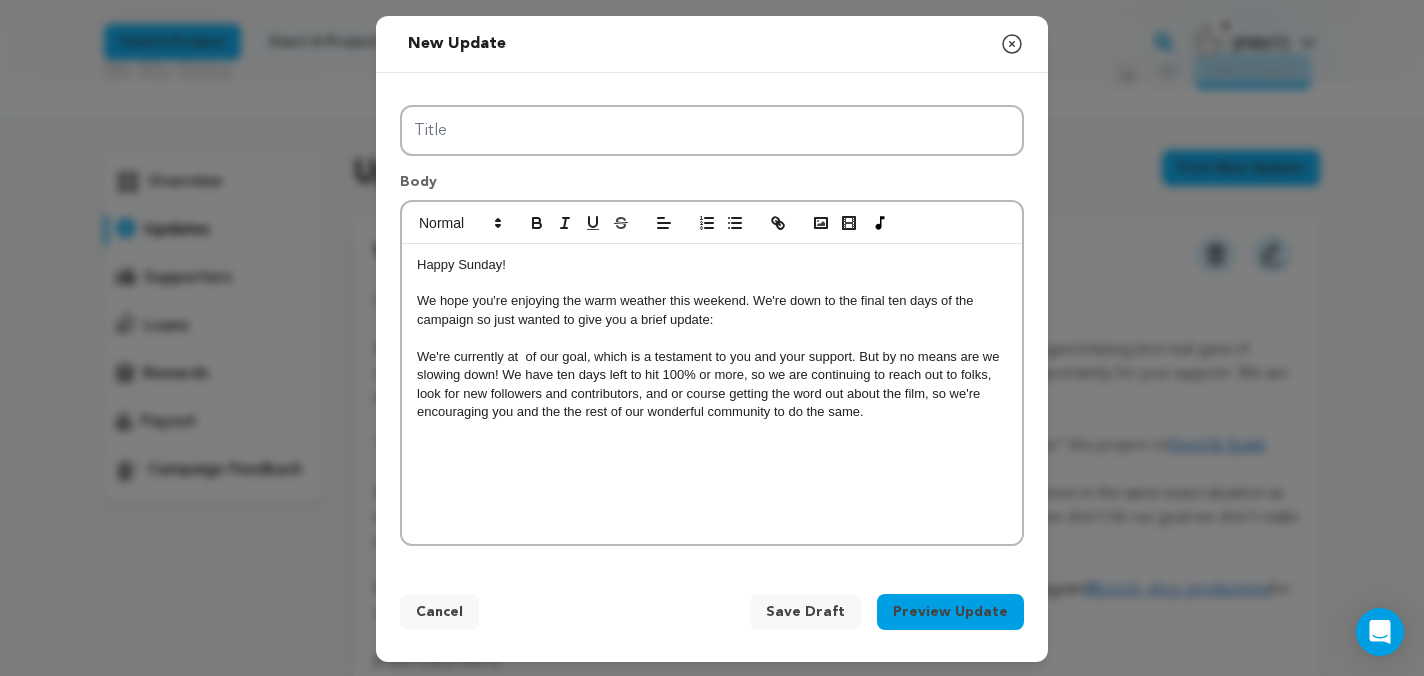 click on "We're currently at  of our goal, which is a testament to you and your support. But by no means are we slowing down! We have ten days left to hit 100% or more, so we are continuing to reach out to folks, look for new followers and contributors, and or course getting the word out about the film, so we're encouraging you and the the rest of our wonderful community to do the same." at bounding box center [712, 385] 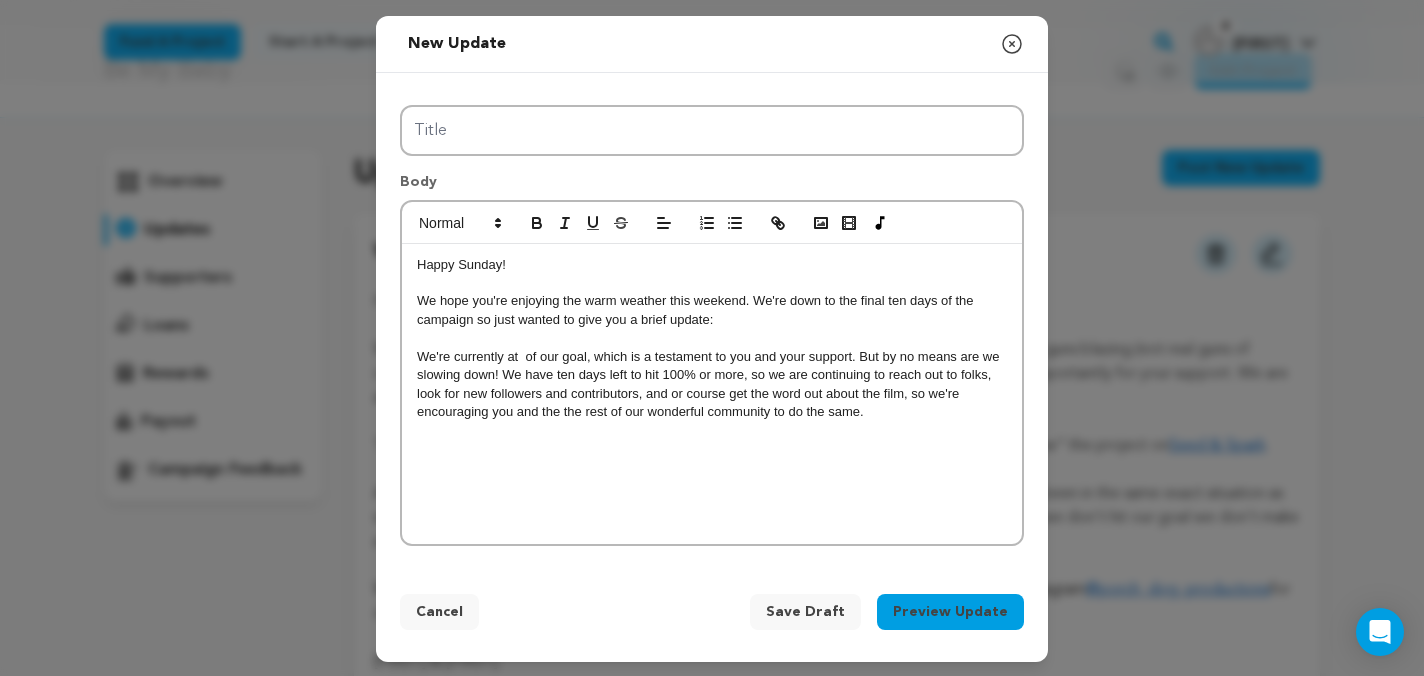click on "We're currently at  of our goal, which is a testament to you and your support. But by no means are we slowing down! We have ten days left to hit 100% or more, so we are continuing to reach out to folks, look for new followers and contributors, and or course get the word out about the film, so we're encouraging you and the the rest of our wonderful community to do the same." at bounding box center (712, 385) 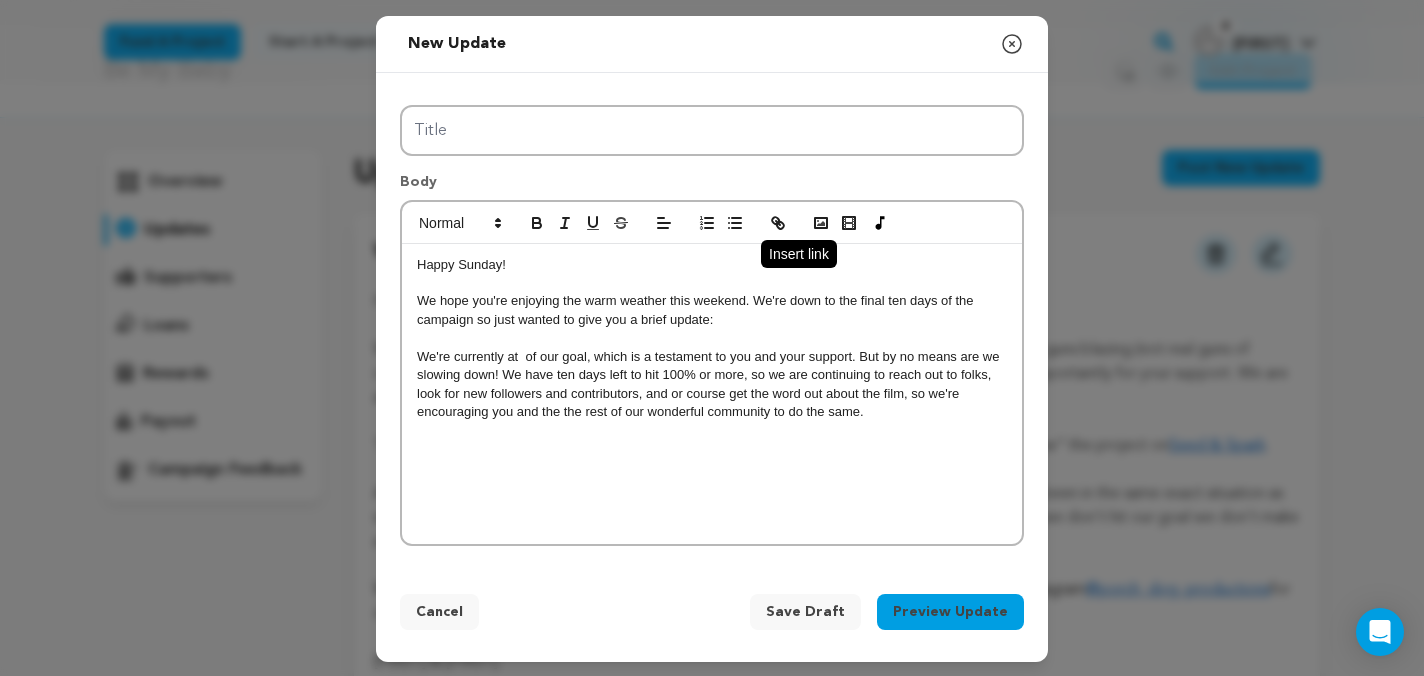click 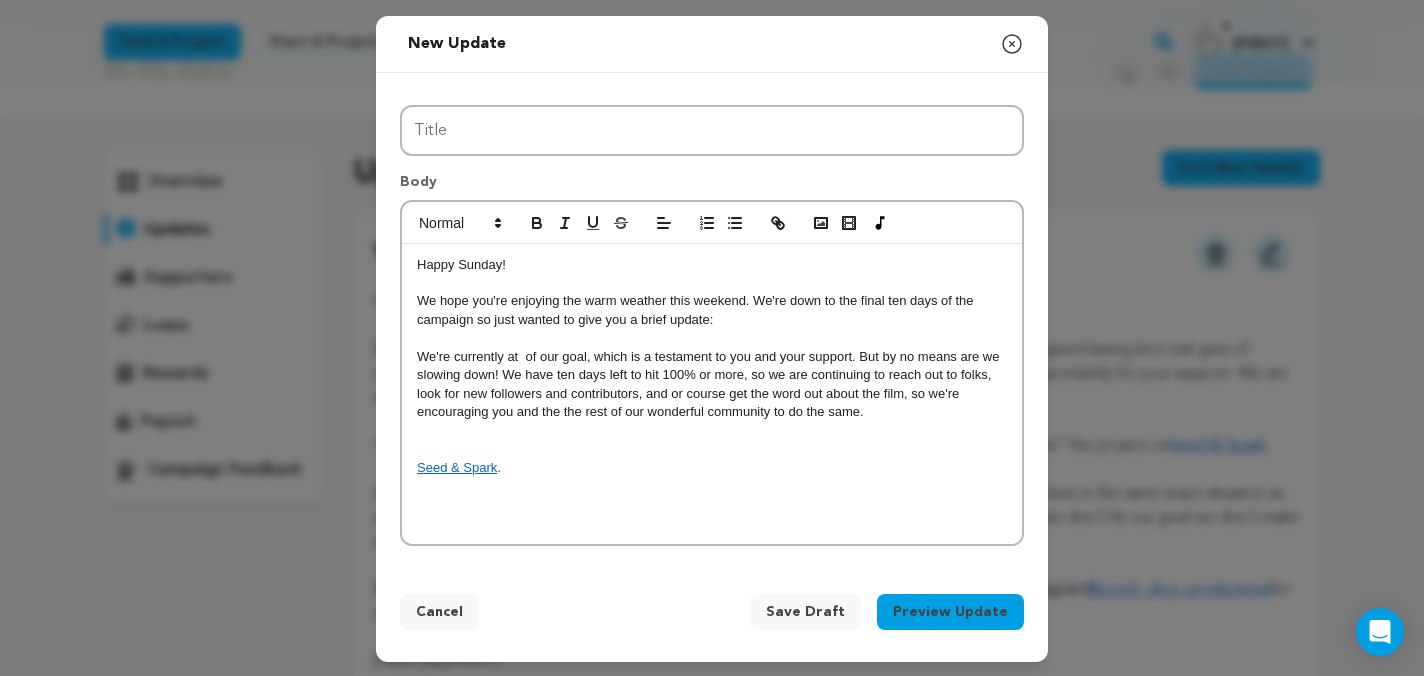 scroll, scrollTop: 0, scrollLeft: 0, axis: both 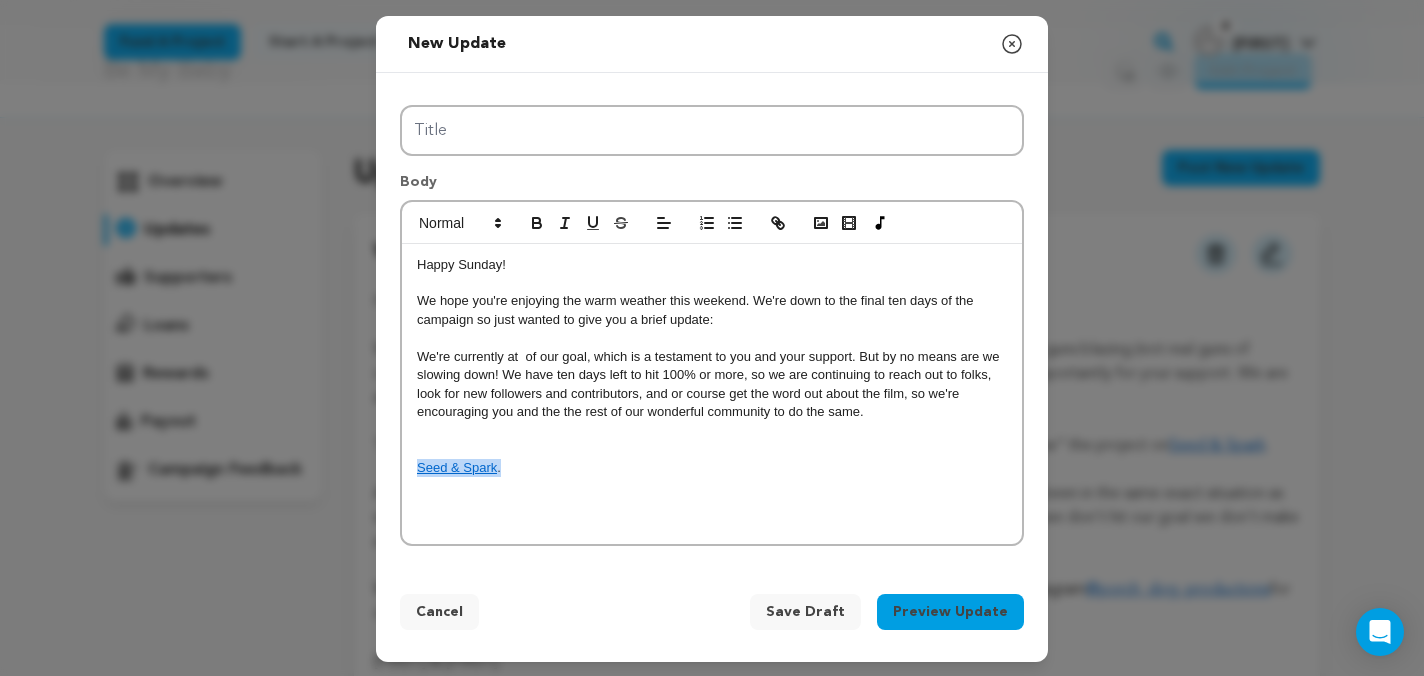 drag, startPoint x: 510, startPoint y: 471, endPoint x: 395, endPoint y: 471, distance: 115 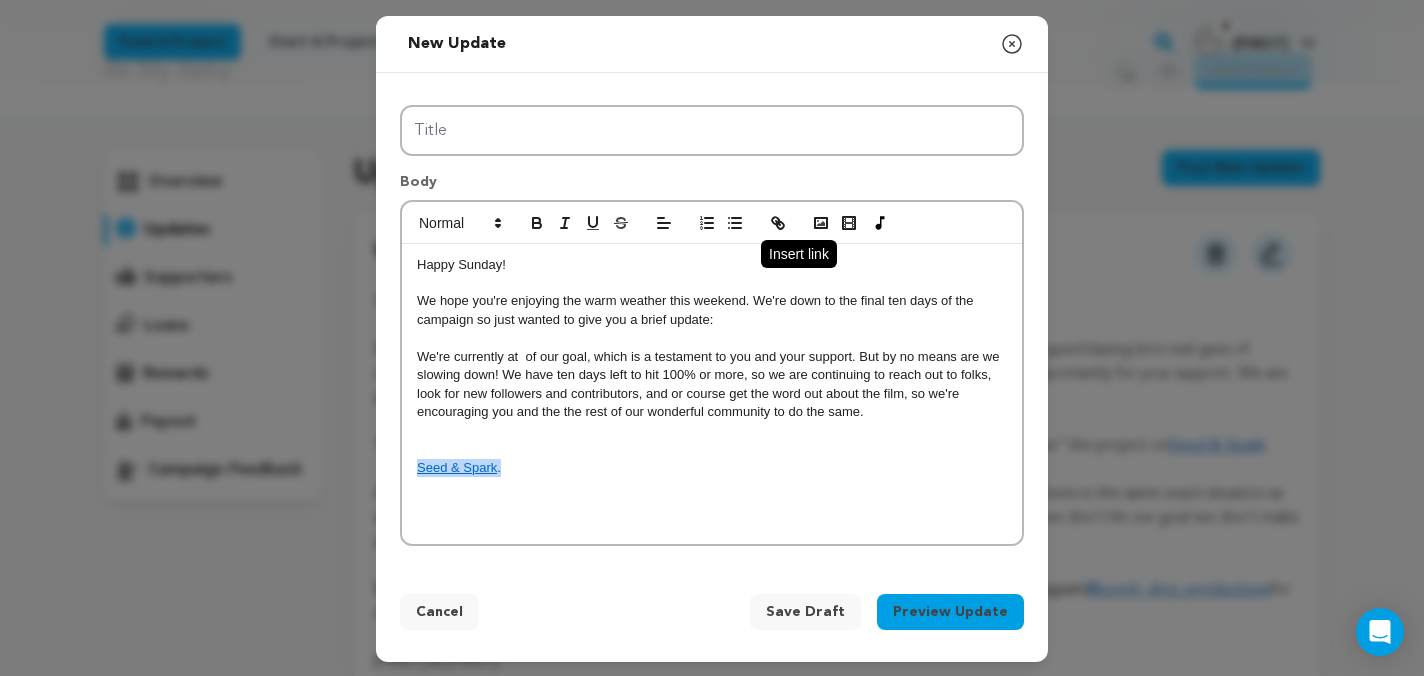 click 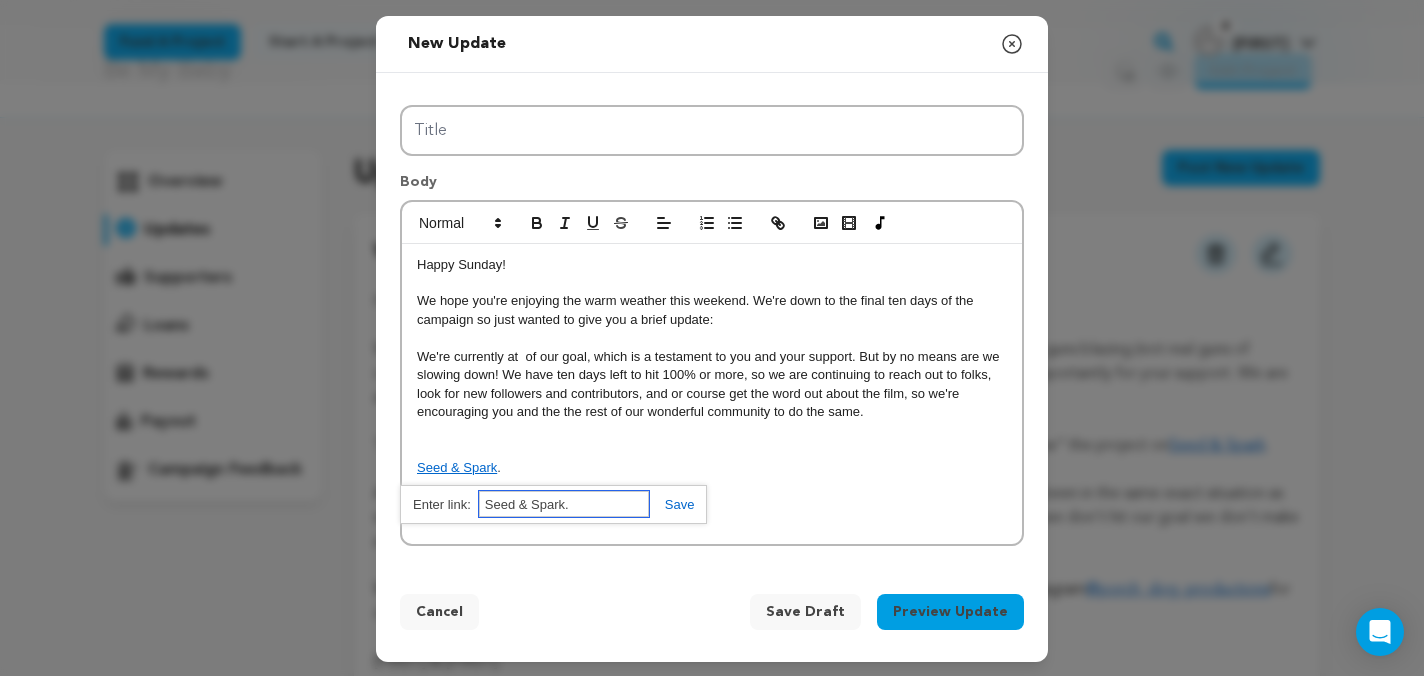 scroll, scrollTop: 2, scrollLeft: 0, axis: vertical 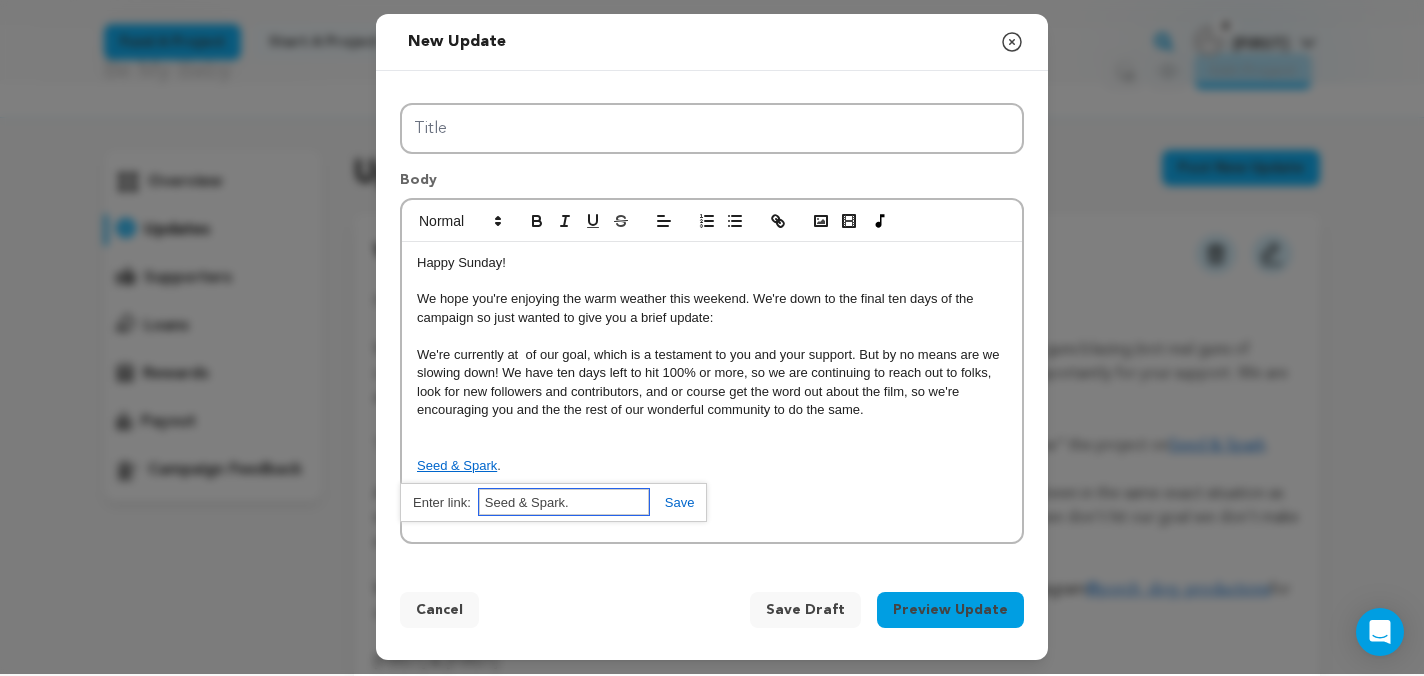 paste on "https://seedandspark.com/fund/be-my-baby" 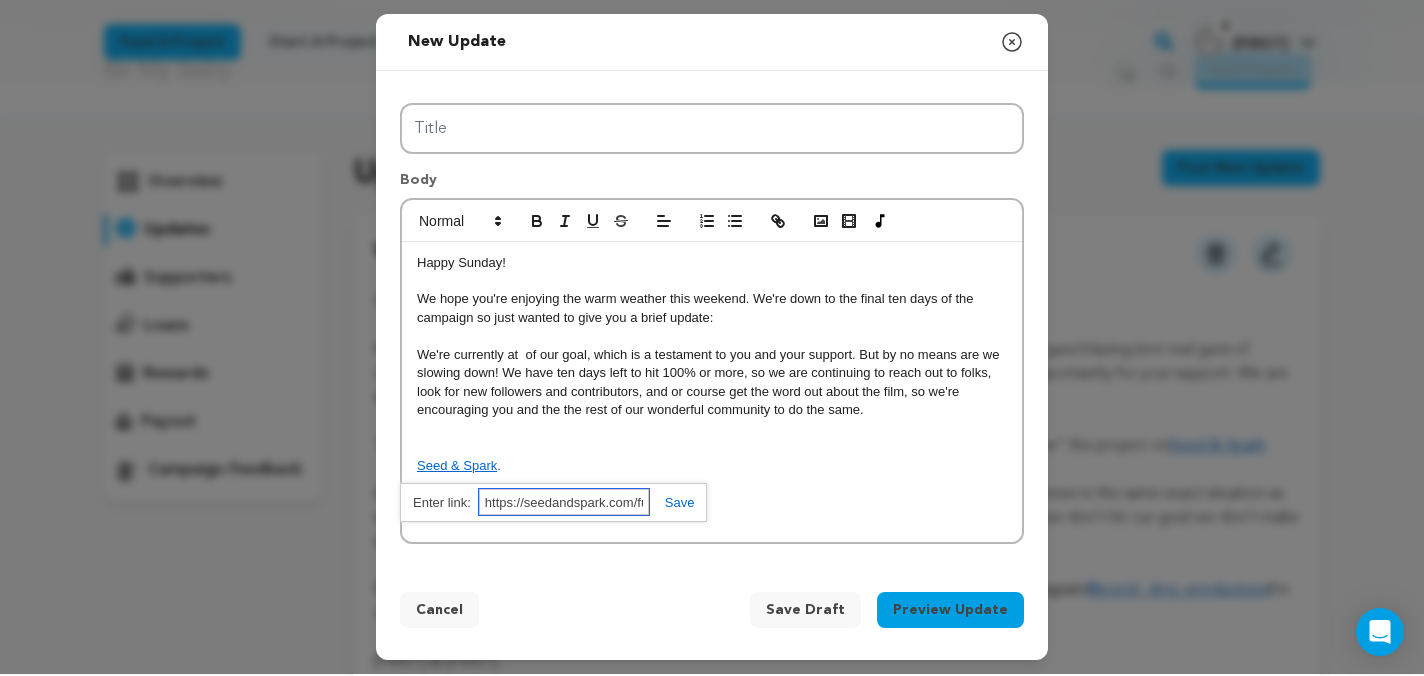 scroll, scrollTop: 0, scrollLeft: 92, axis: horizontal 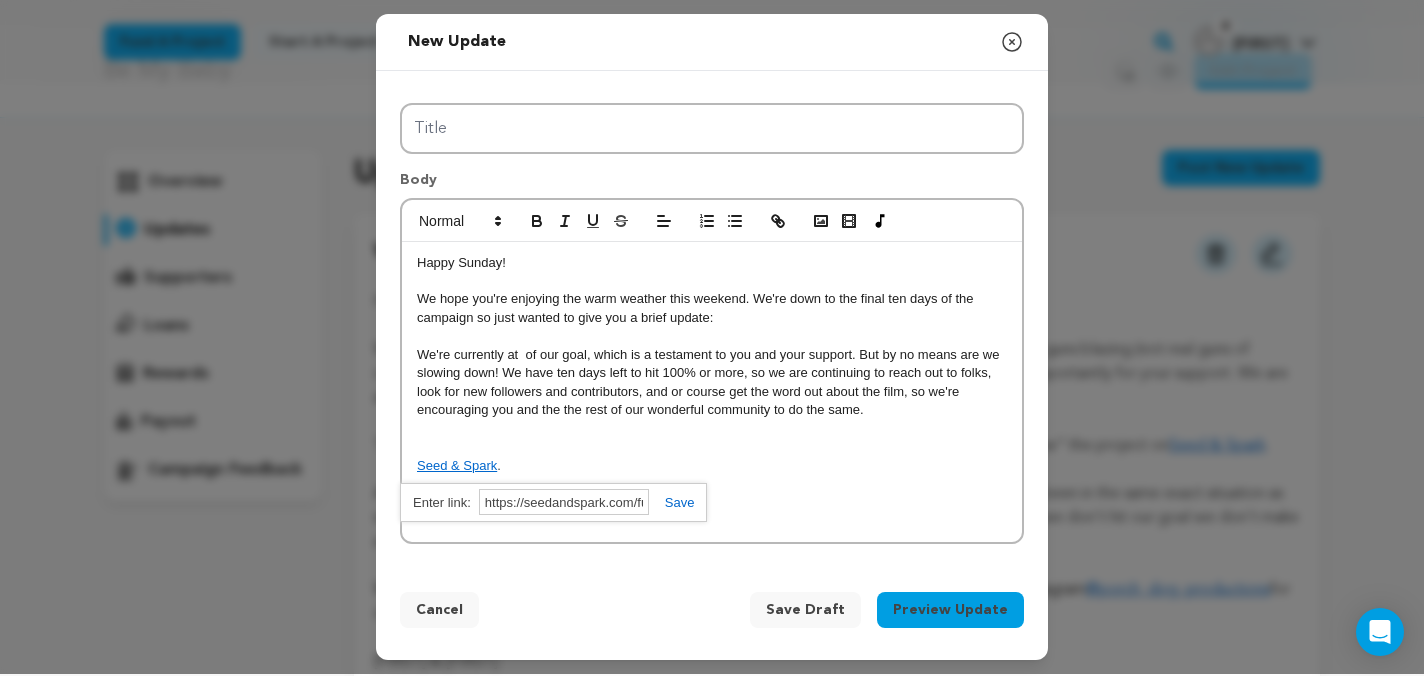 click at bounding box center (672, 502) 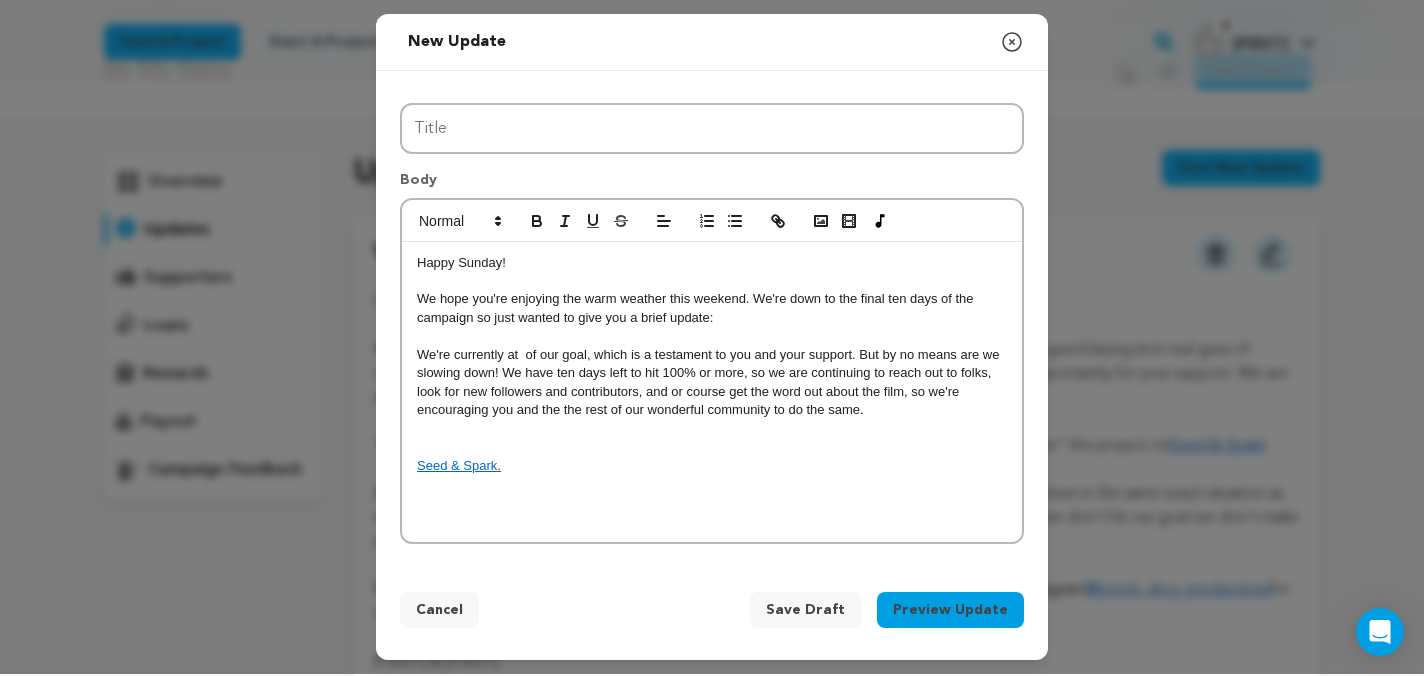 click on "Happy Sunday! We hope you're enjoying the warm weather this weekend. We're down to the final ten days of the campaign so just wanted to give you a brief update: We're currently at  of our goal, which is a testament to you and your support. But by no means are we slowing down! We have ten days left to hit 100% or more, so we are continuing to reach out to folks, look for new followers and contributors, and or course get the word out about the film, so we're encouraging you and the the rest of our wonderful community to do the same.  Seed & Spark ." at bounding box center [712, 392] 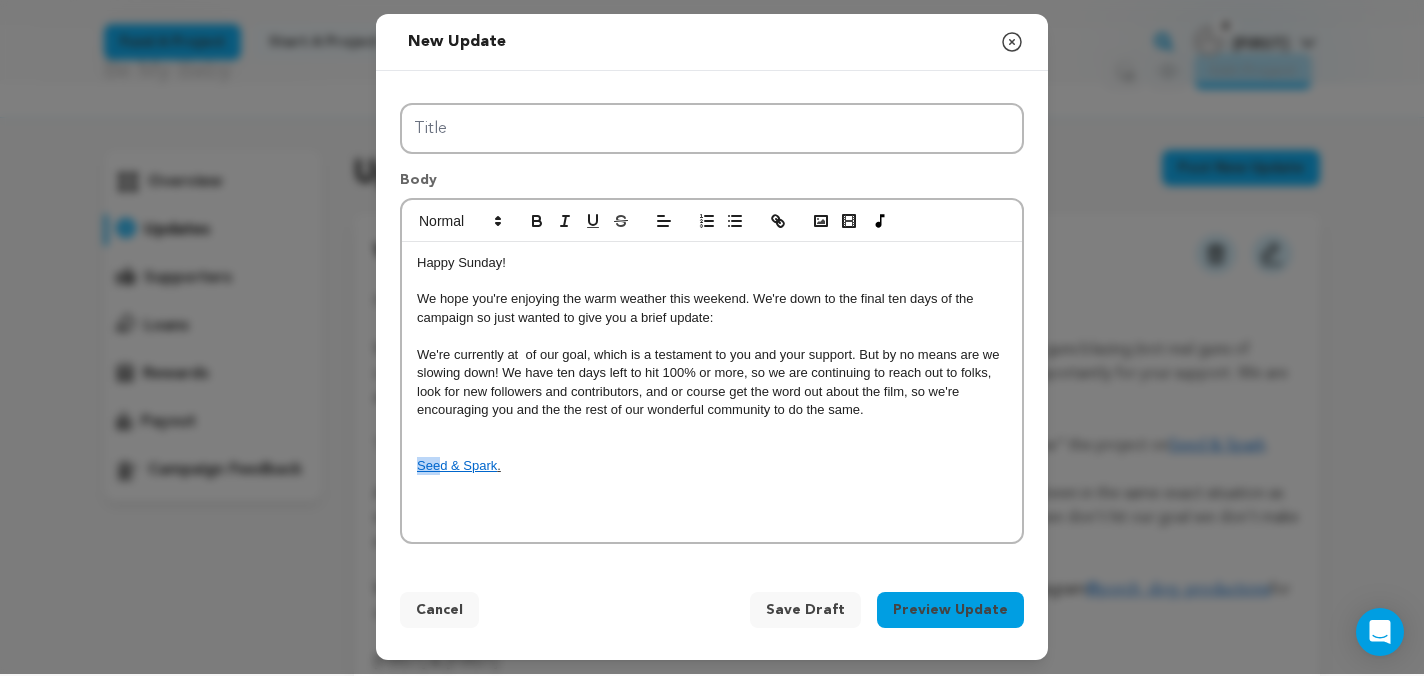 drag, startPoint x: 440, startPoint y: 460, endPoint x: 417, endPoint y: 460, distance: 23 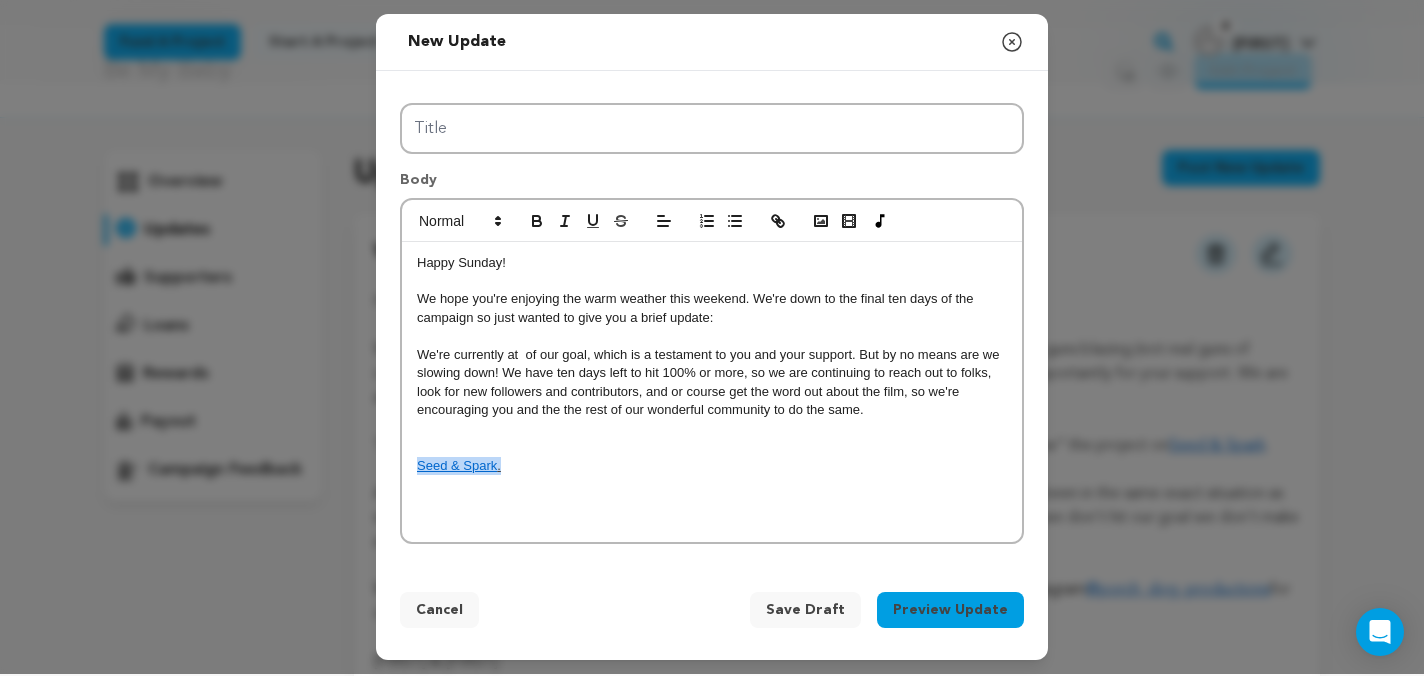 drag, startPoint x: 516, startPoint y: 464, endPoint x: 357, endPoint y: 467, distance: 159.0283 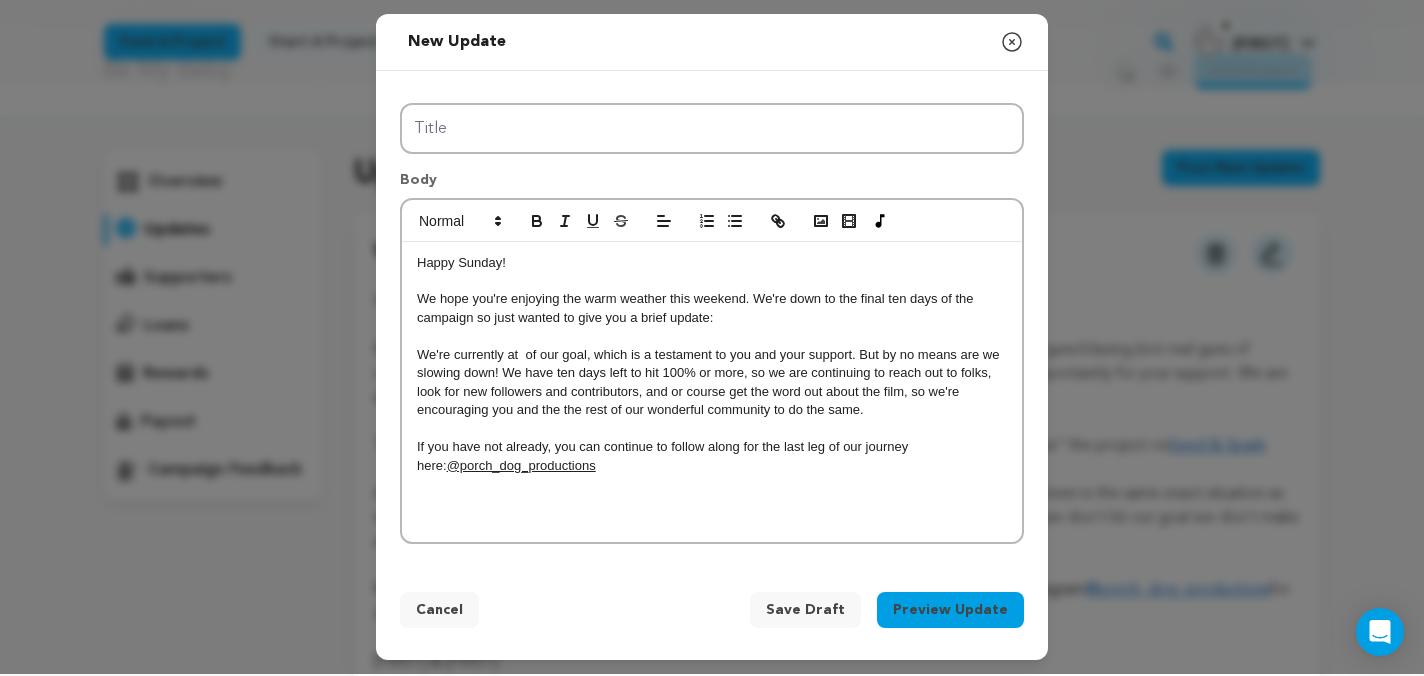 scroll, scrollTop: 0, scrollLeft: 0, axis: both 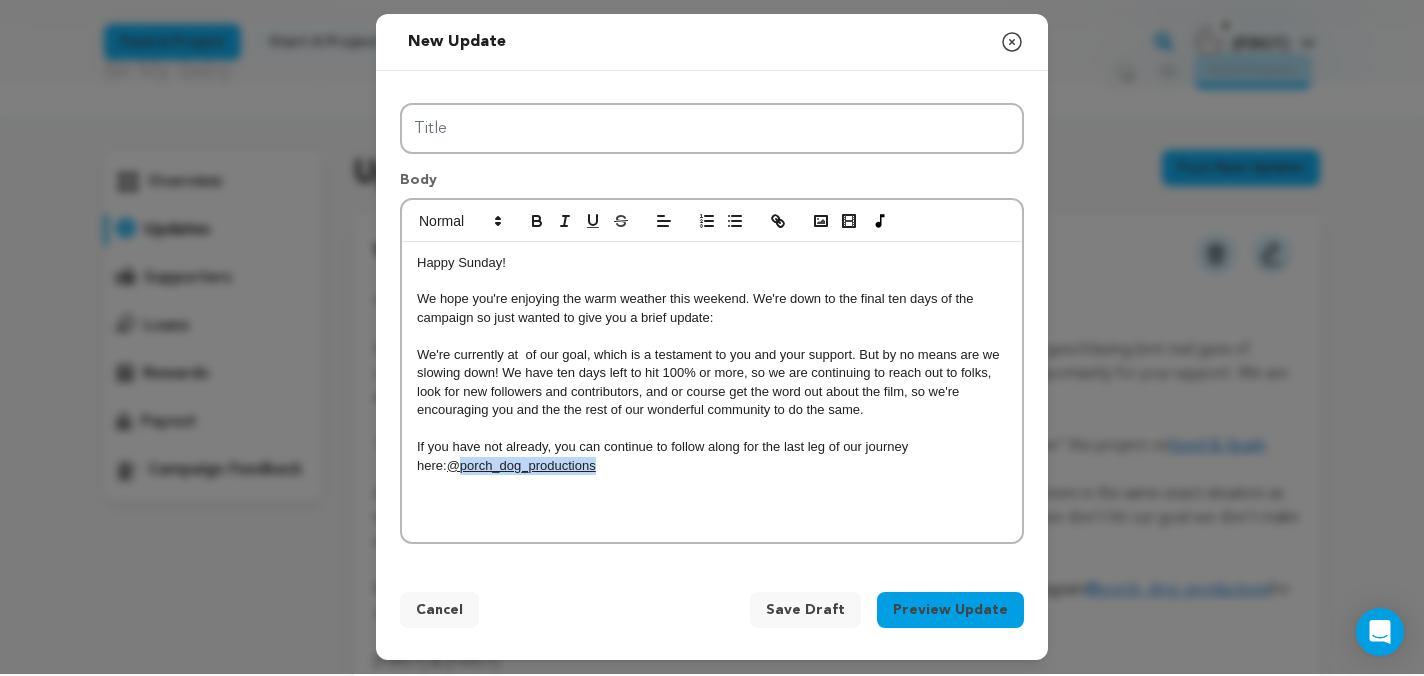 click on "@porch_dog_productions" at bounding box center (521, 465) 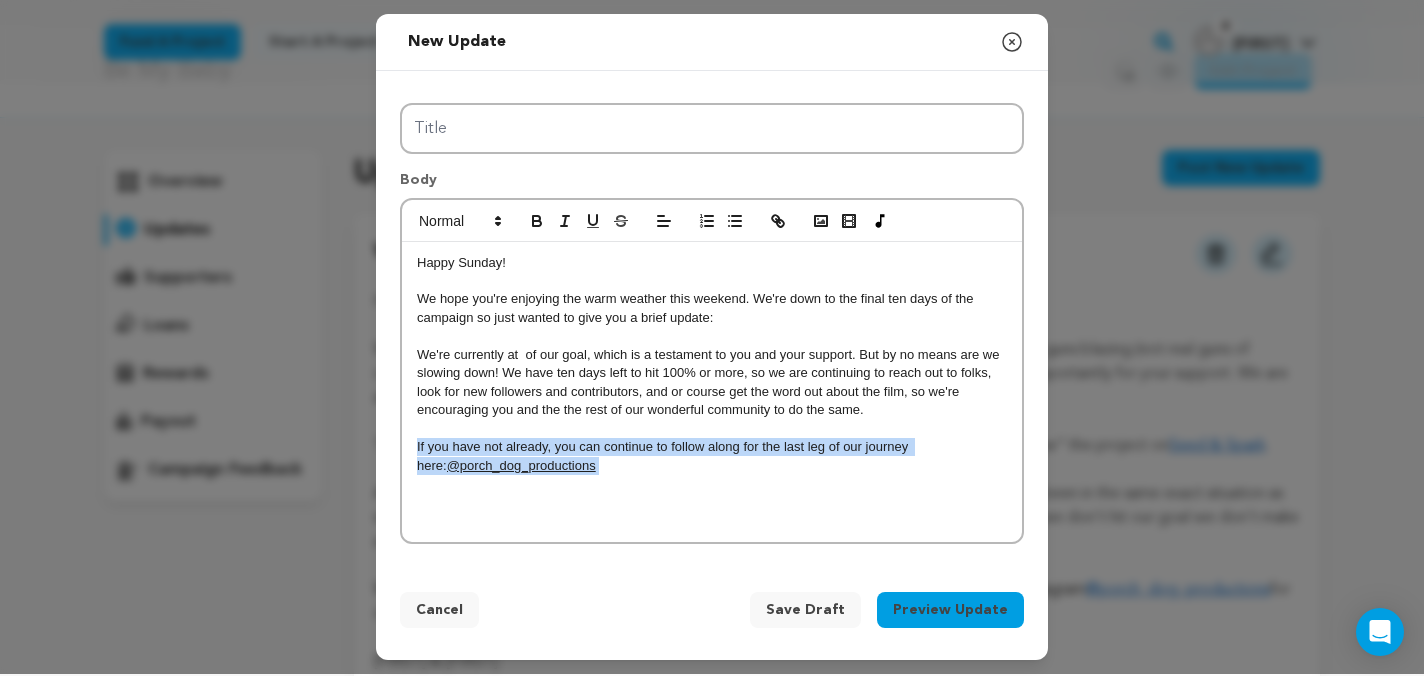 click on "@porch_dog_productions" at bounding box center [521, 465] 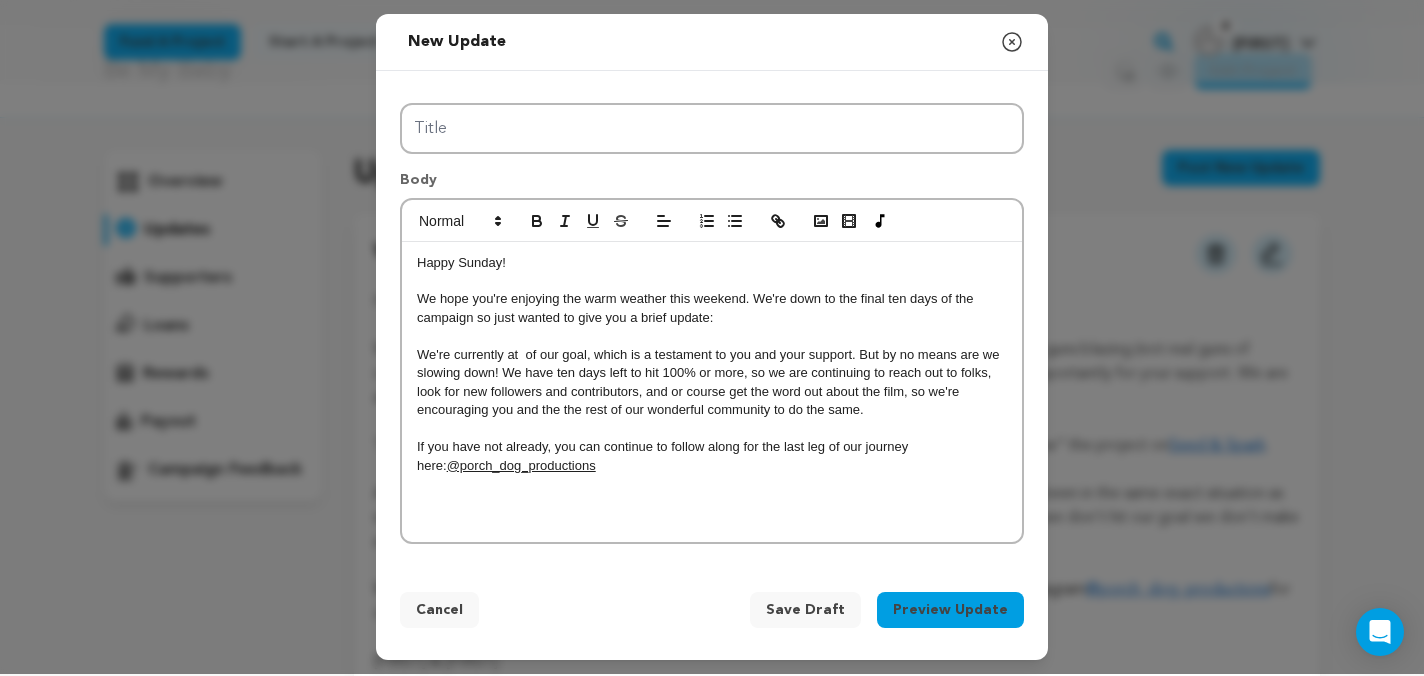 click on "Happy Sunday! We hope you're enjoying the warm weather this weekend. We're down to the final ten days of the campaign so just wanted to give you a brief update: We're currently at  of our goal, which is a testament to you and your support. But by no means are we slowing down! We have ten days left to hit 100% or more, so we are continuing to reach out to folks, look for new followers and contributors, and or course get the word out about the film, so we're encouraging you and the the rest of our wonderful community to do the same.  If you have not already, you can continue to follow along for the last leg of our journey here:  @porch_dog_productions" at bounding box center [712, 392] 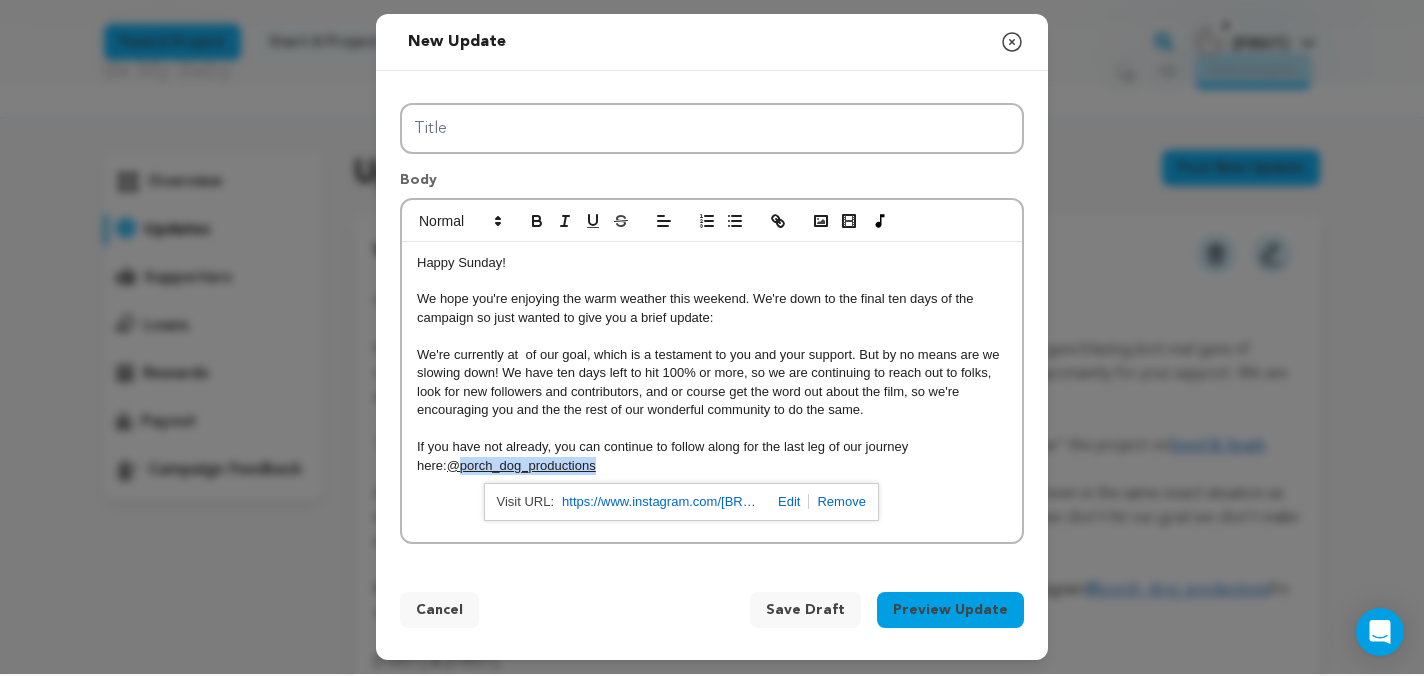 click on "@porch_dog_productions" at bounding box center [521, 465] 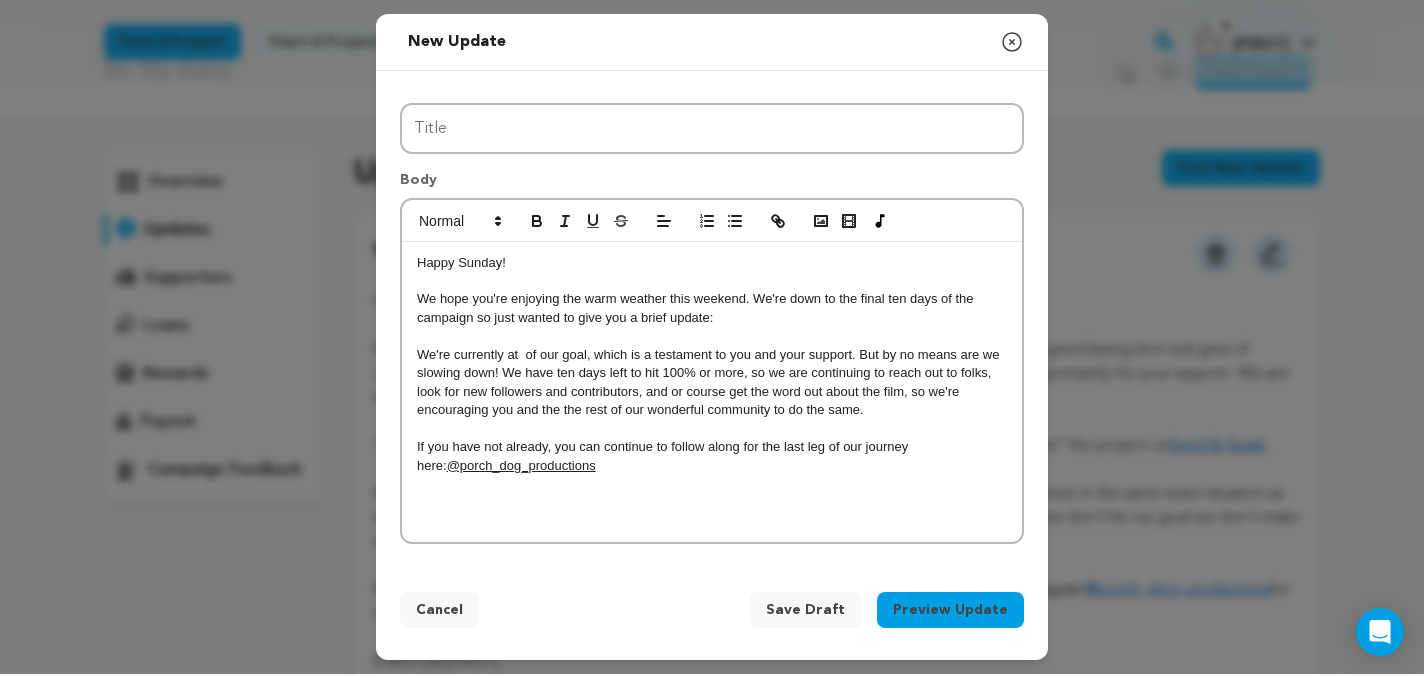 click on "Happy Sunday! We hope you're enjoying the warm weather this weekend. We're down to the final ten days of the campaign so just wanted to give you a brief update: We're currently at  of our goal, which is a testament to you and your support. But by no means are we slowing down! We have ten days left to hit 100% or more, so we are continuing to reach out to folks, look for new followers and contributors, and or course get the word out about the film, so we're encouraging you and the the rest of our wonderful community to do the same.  If you have not already, you can continue to follow along for the last leg of our journey here:  @porch_dog_productions" at bounding box center (712, 392) 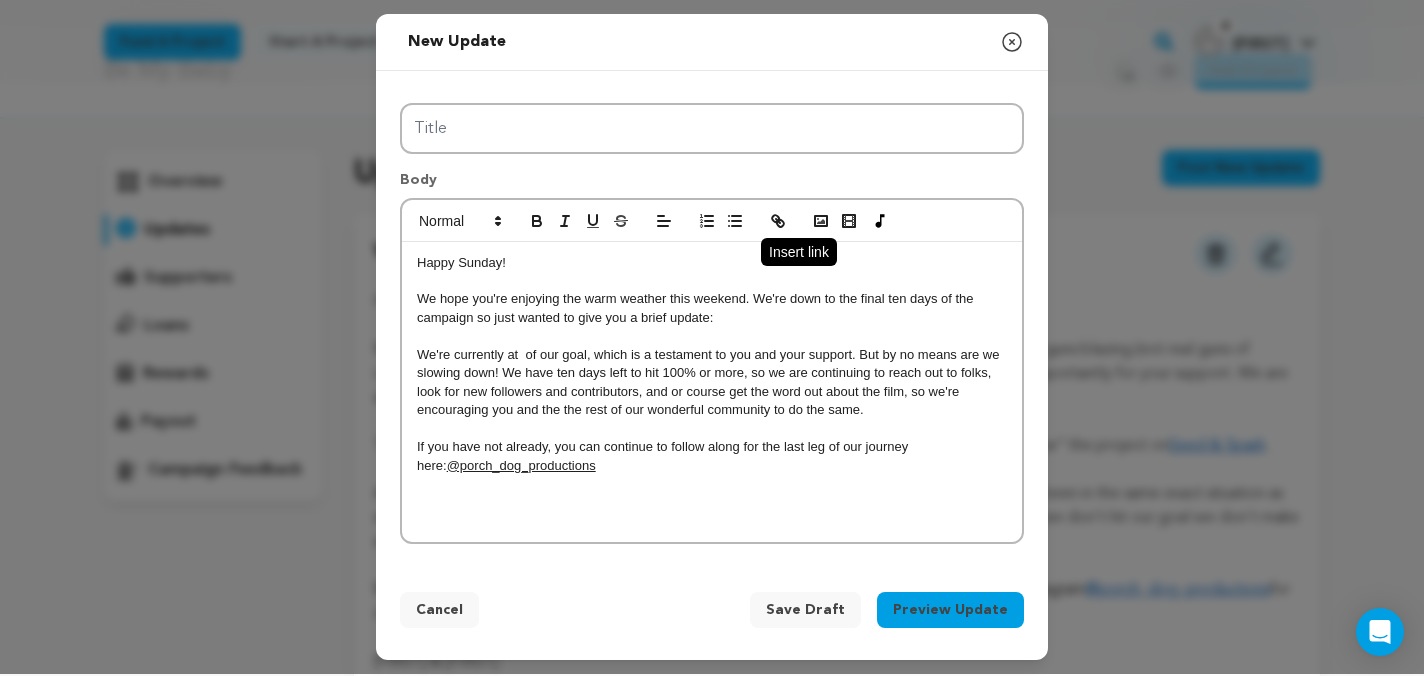 click 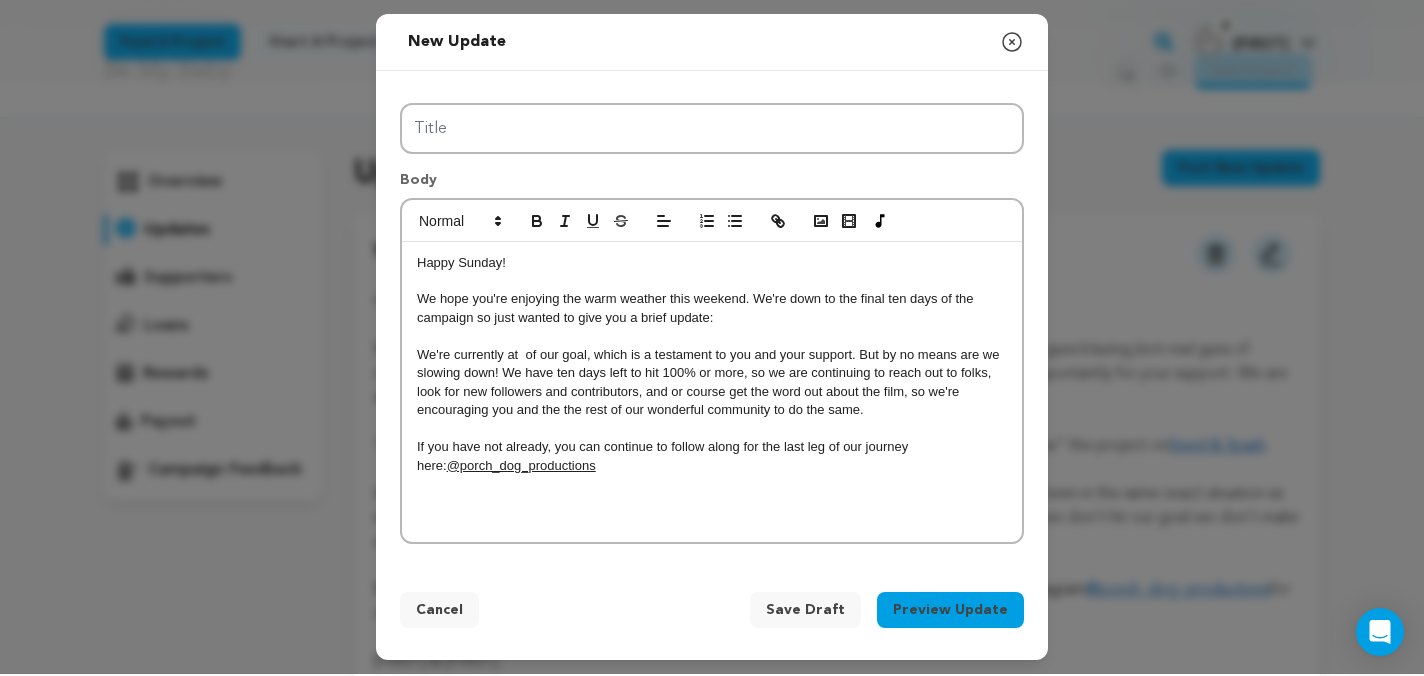 click on "@porch_dog_productions" at bounding box center [521, 465] 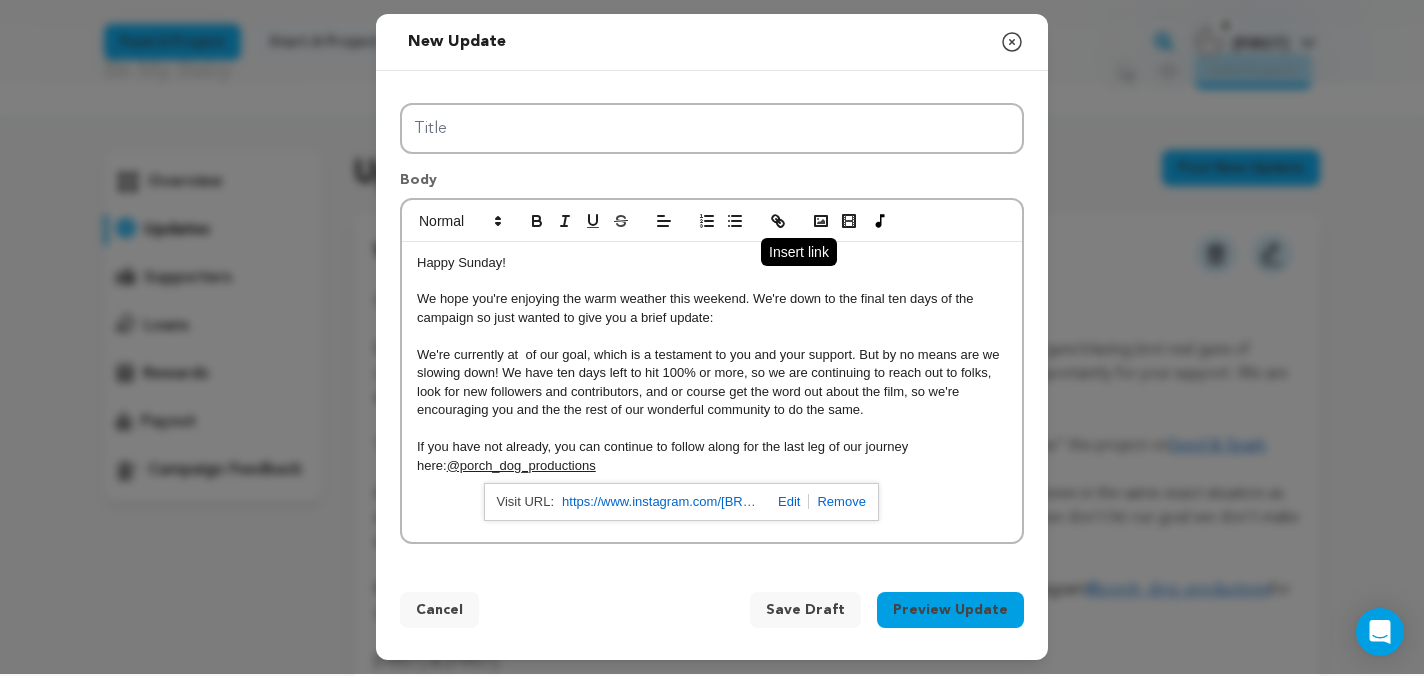 click 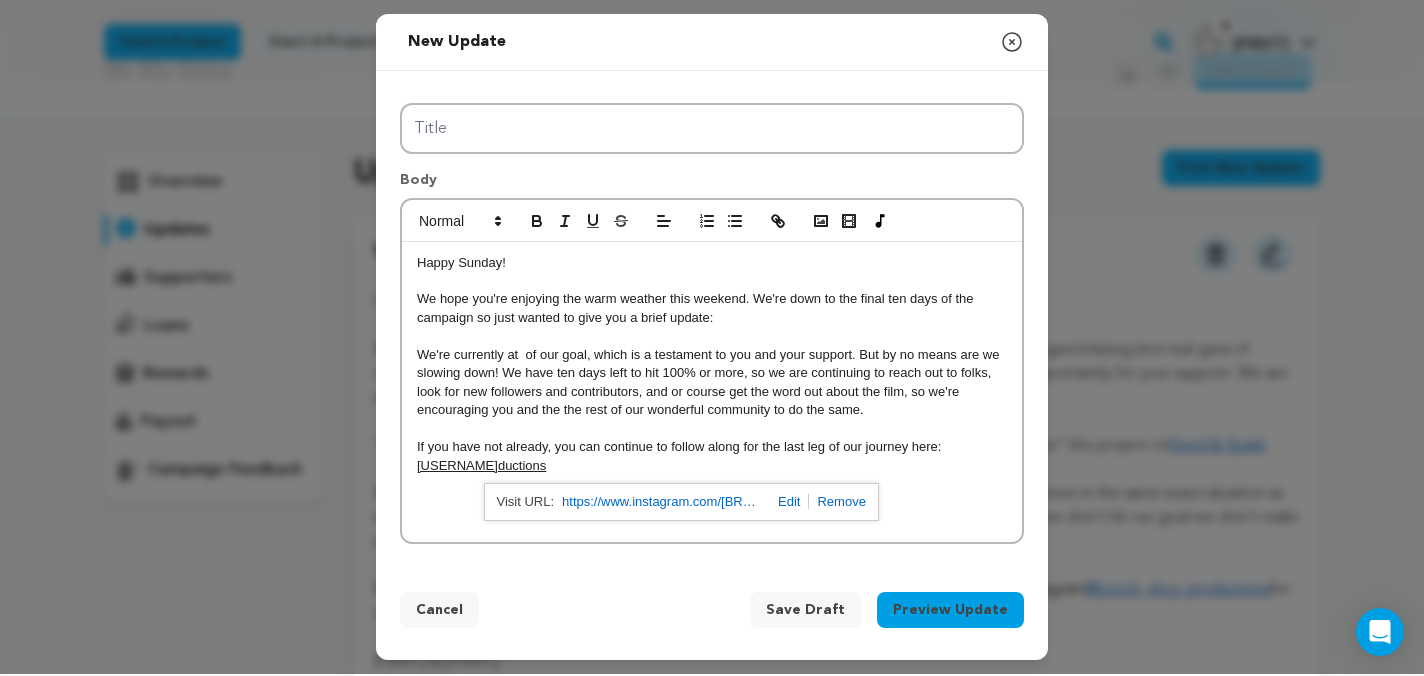 click on "https://www.instagram.com/porch_dog_productions/" at bounding box center (681, 502) 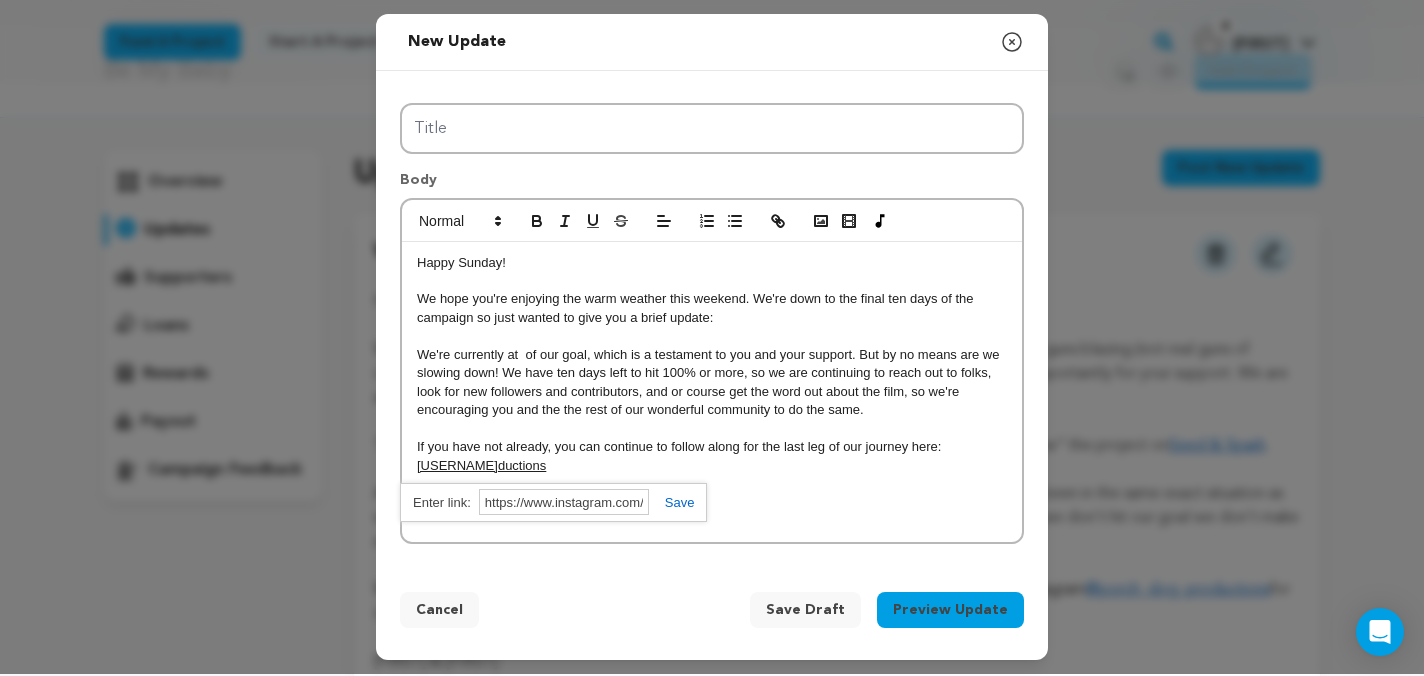 click at bounding box center [672, 502] 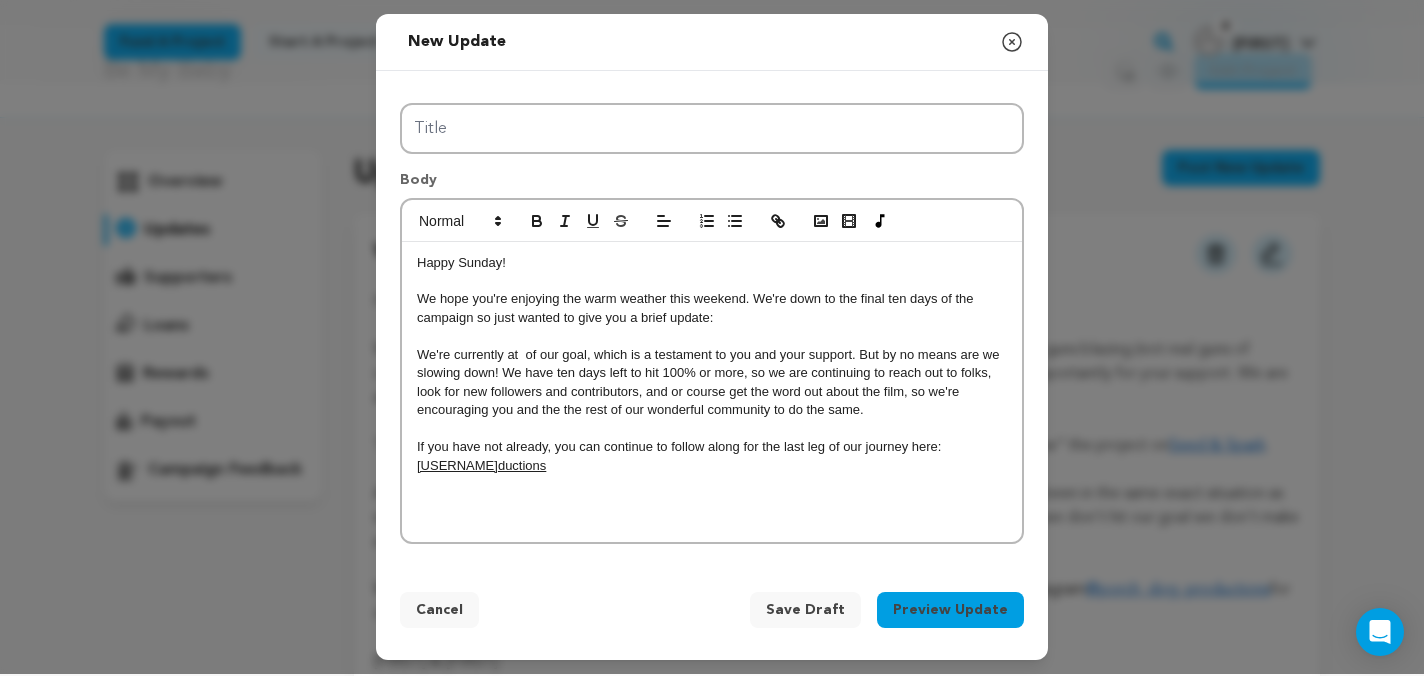 click on "If you have not already, you can continue to follow along for the last leg of our journey here:  @porch_dog_pro ﻿ ductions" at bounding box center [712, 456] 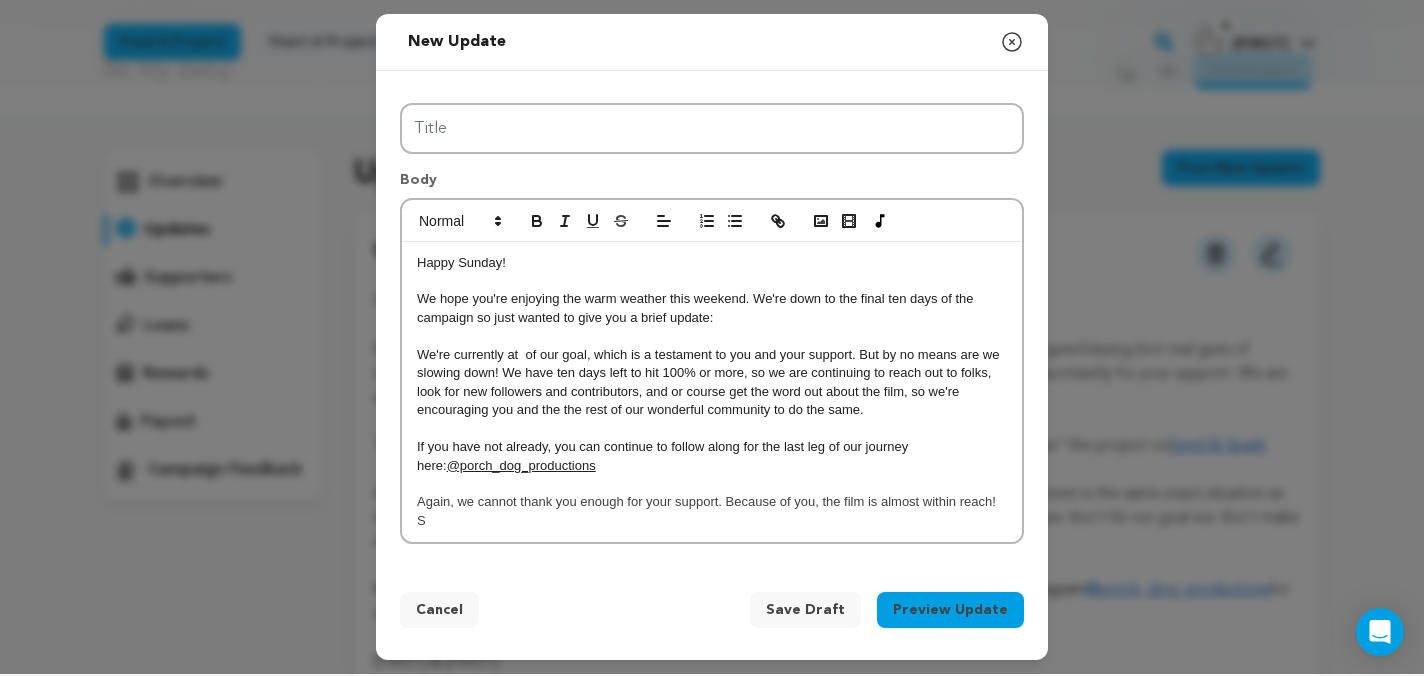 click on "We're currently at  of our goal, which is a testament to you and your support. But by no means are we slowing down! We have ten days left to hit 100% or more, so we are continuing to reach out to folks, look for new followers and contributors, and or course get the word out about the film, so we're encouraging you and the the rest of our wonderful community to do the same." at bounding box center (712, 383) 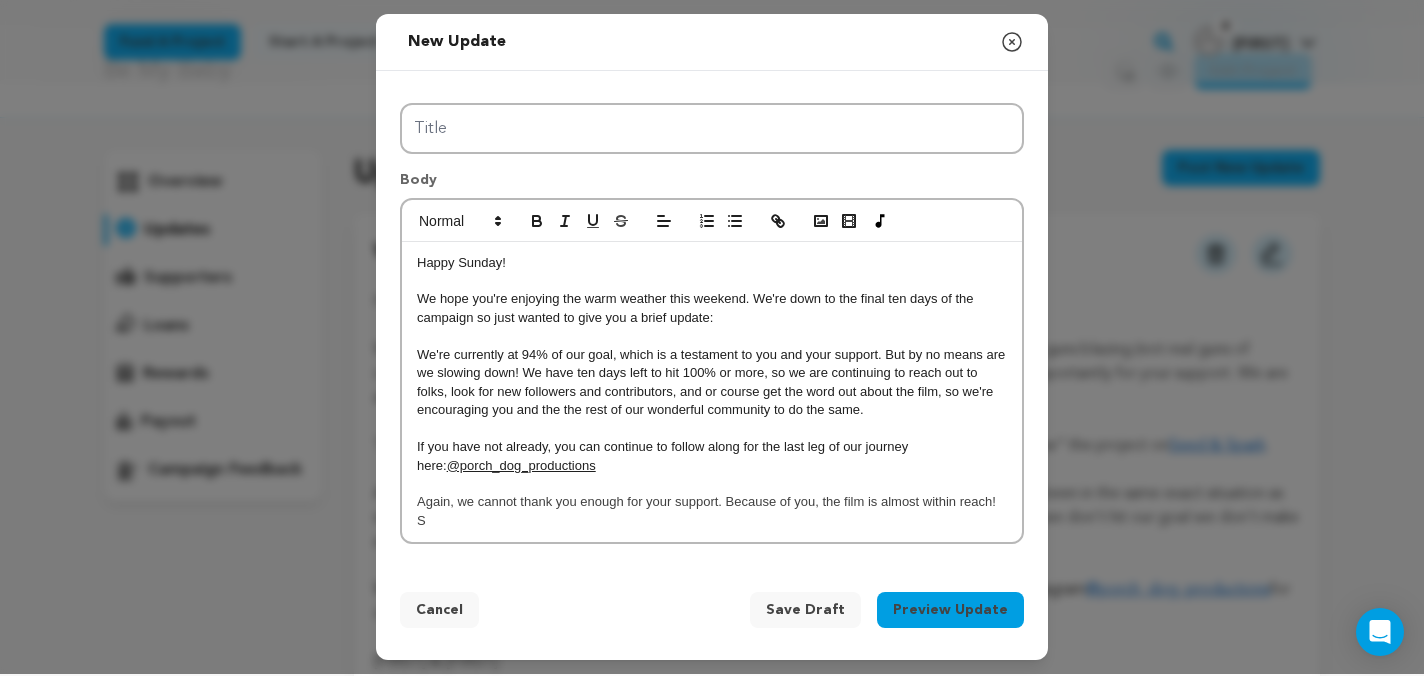 scroll, scrollTop: 3, scrollLeft: 0, axis: vertical 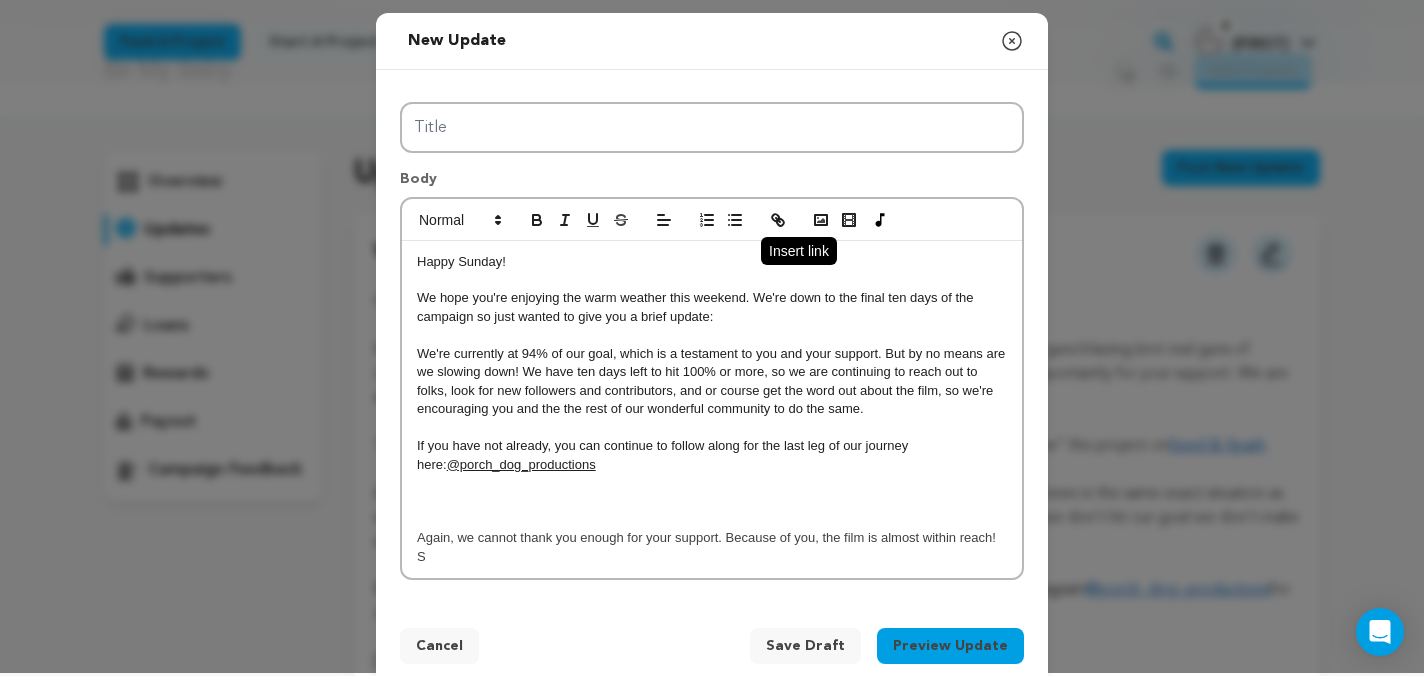 click 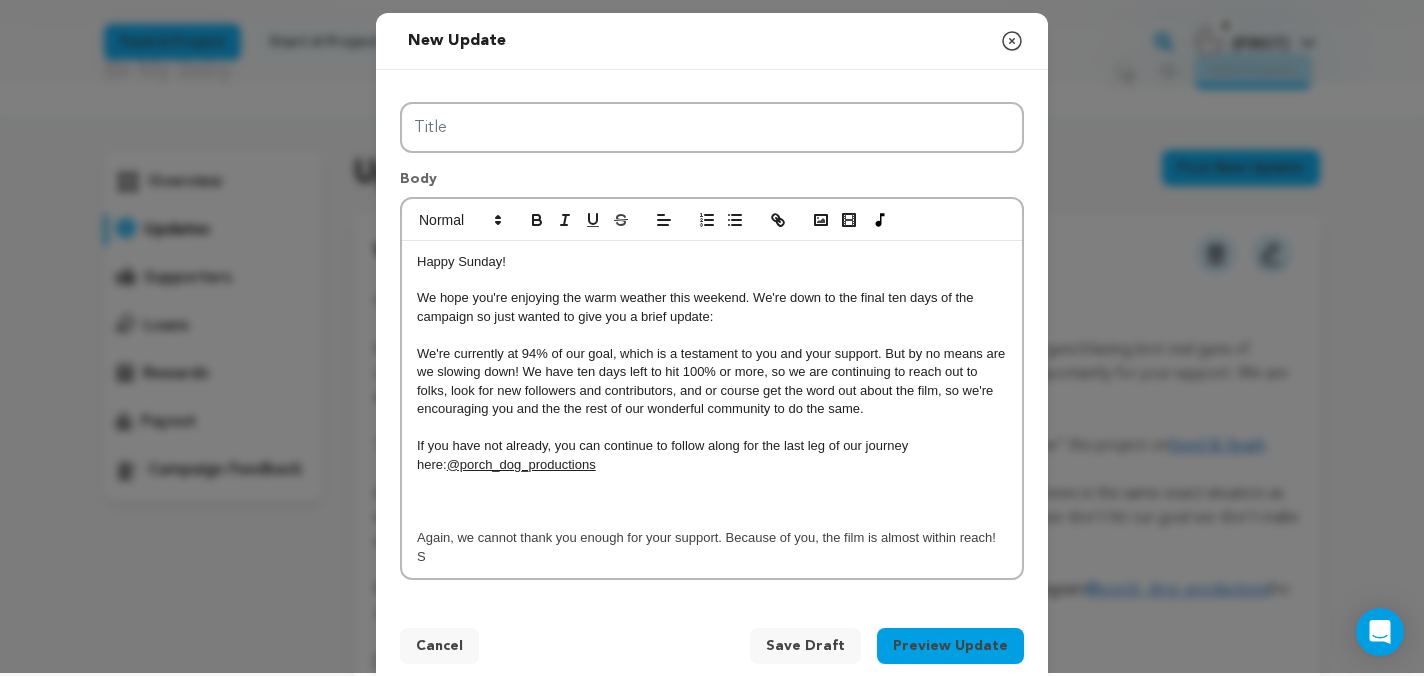 click on "Save Draft" at bounding box center [805, 646] 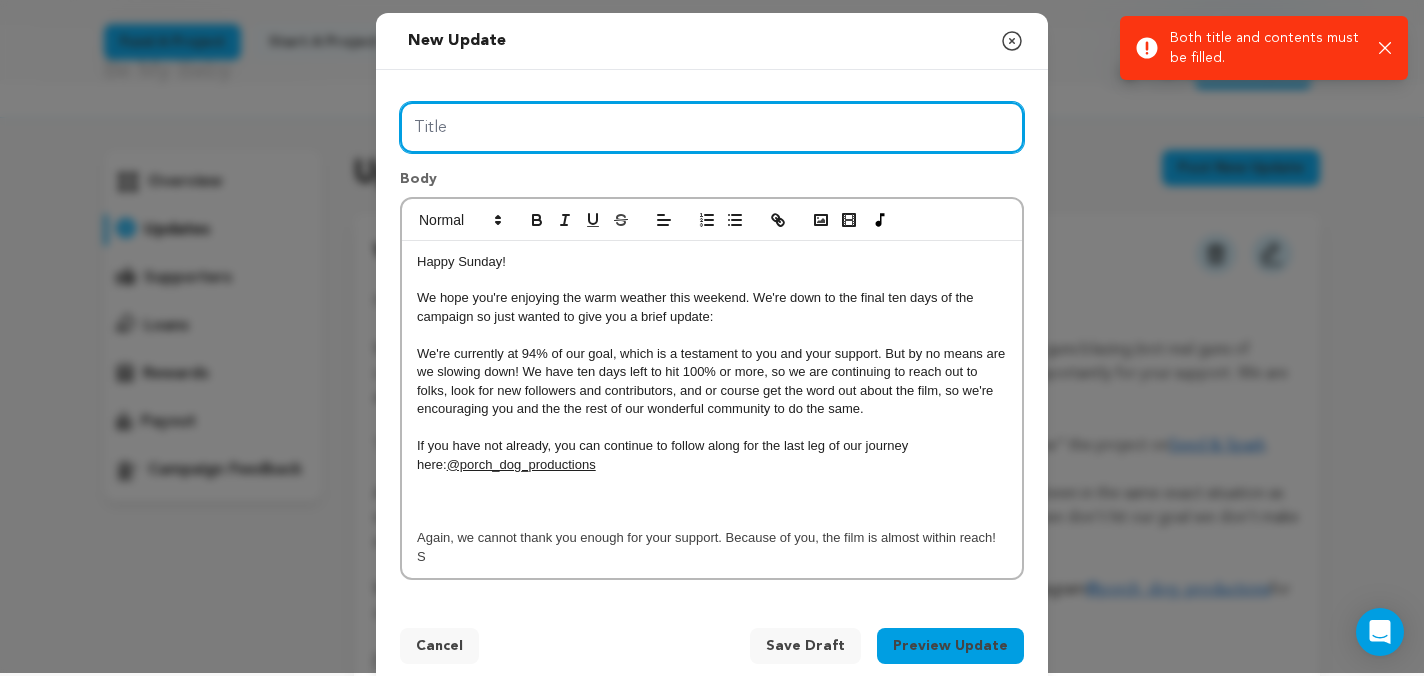 click on "Title" at bounding box center [712, 127] 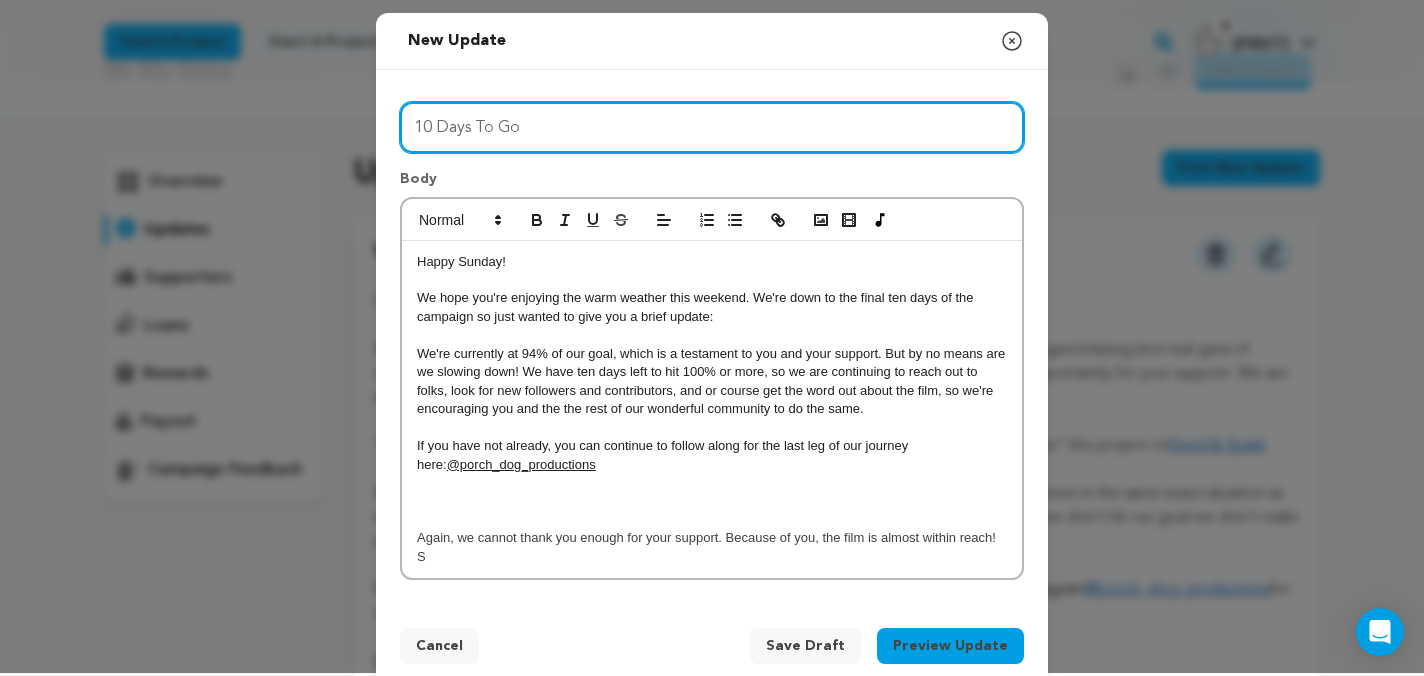 type on "10 Days To Go" 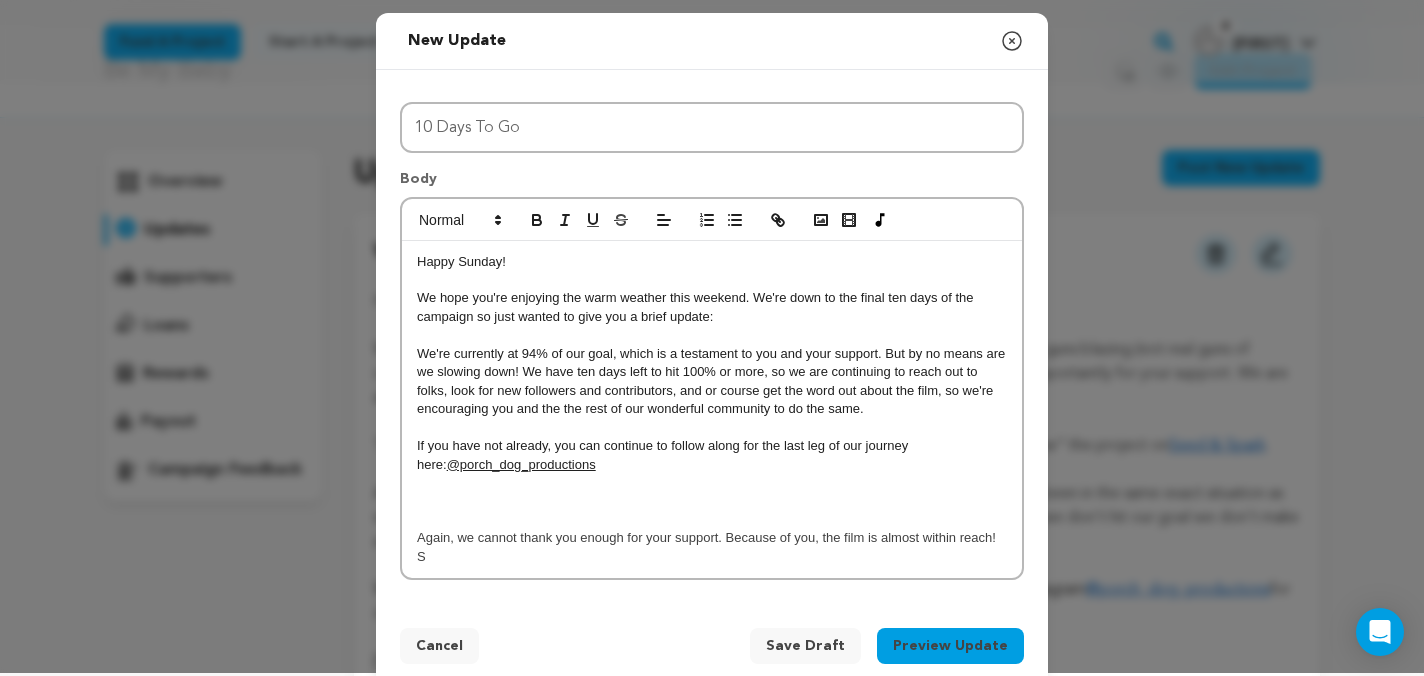 click on "Save Draft" at bounding box center (805, 646) 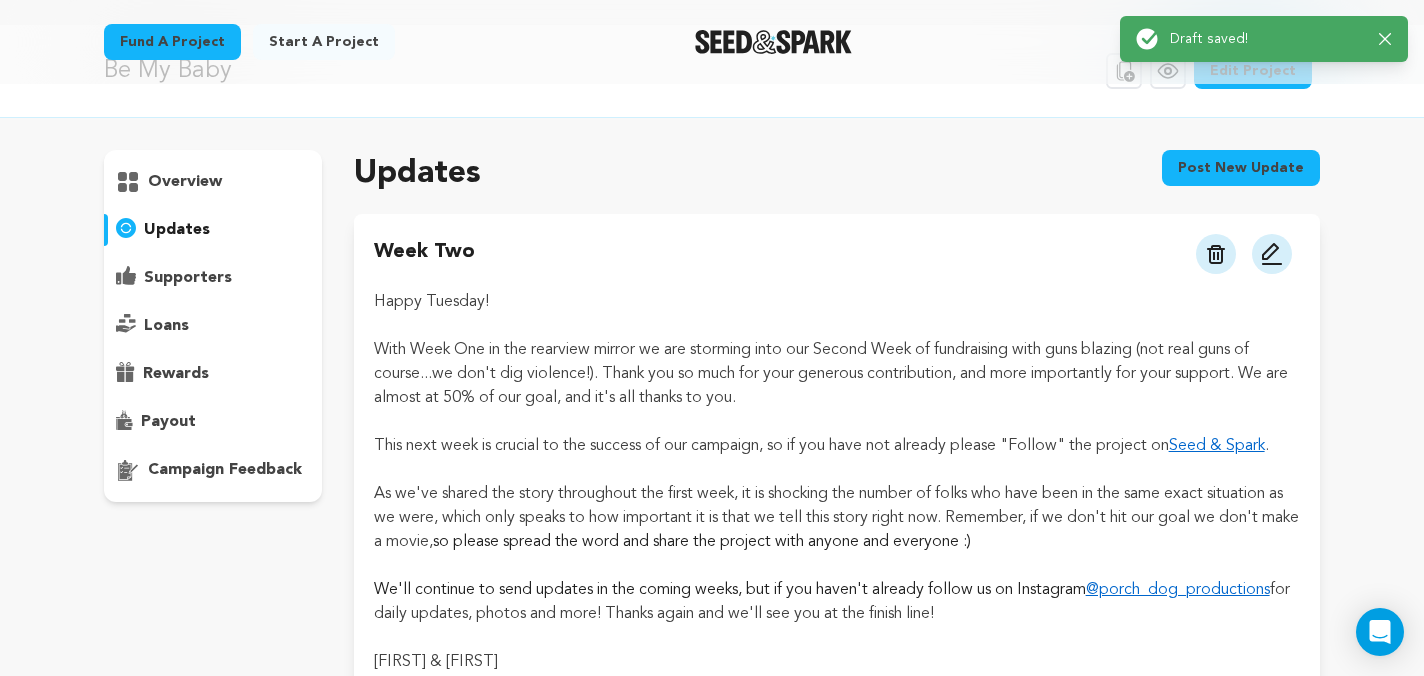 scroll, scrollTop: 155, scrollLeft: 0, axis: vertical 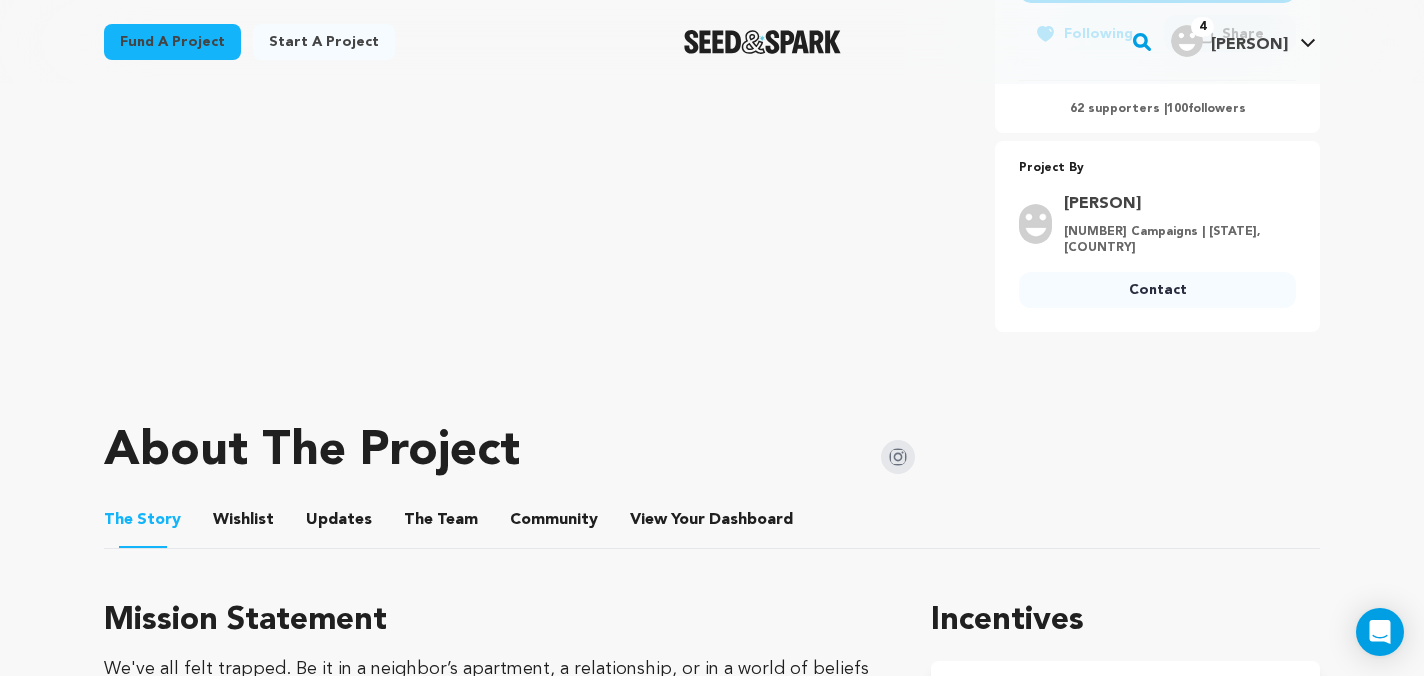 click on "Updates" at bounding box center (339, 524) 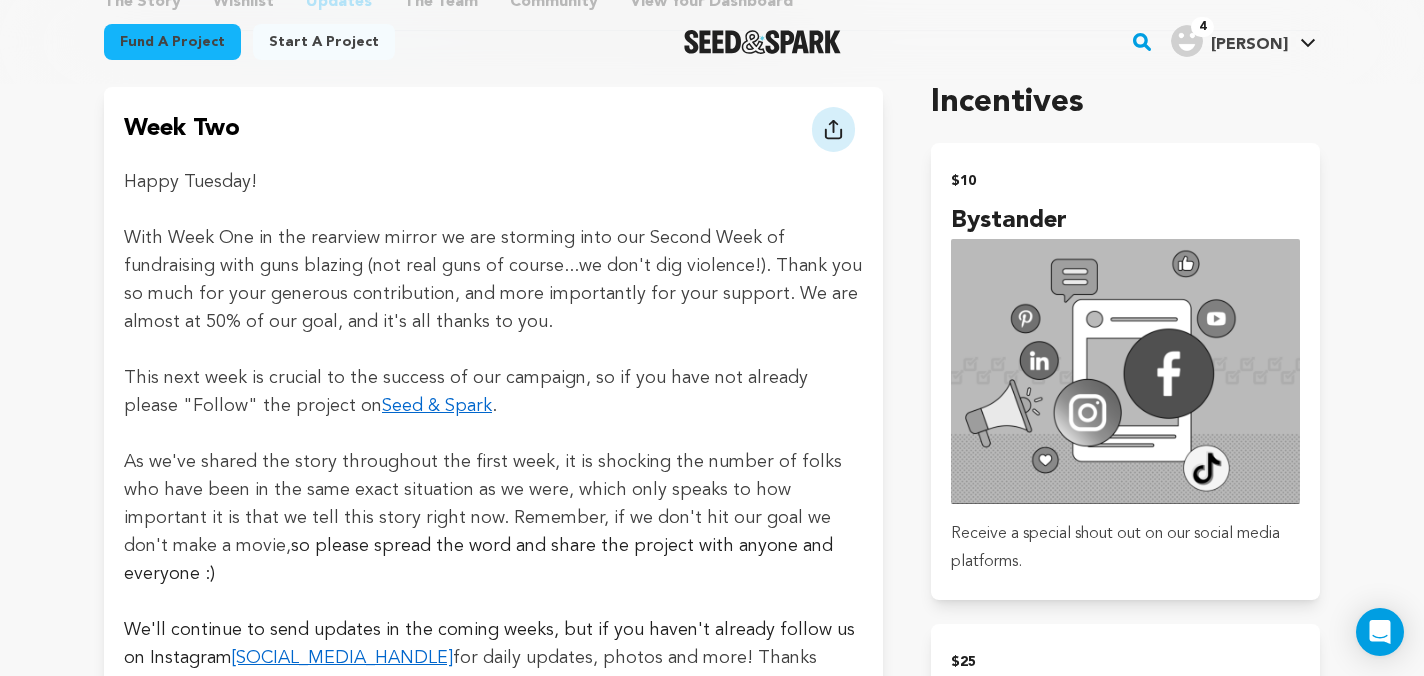 scroll, scrollTop: 1213, scrollLeft: 0, axis: vertical 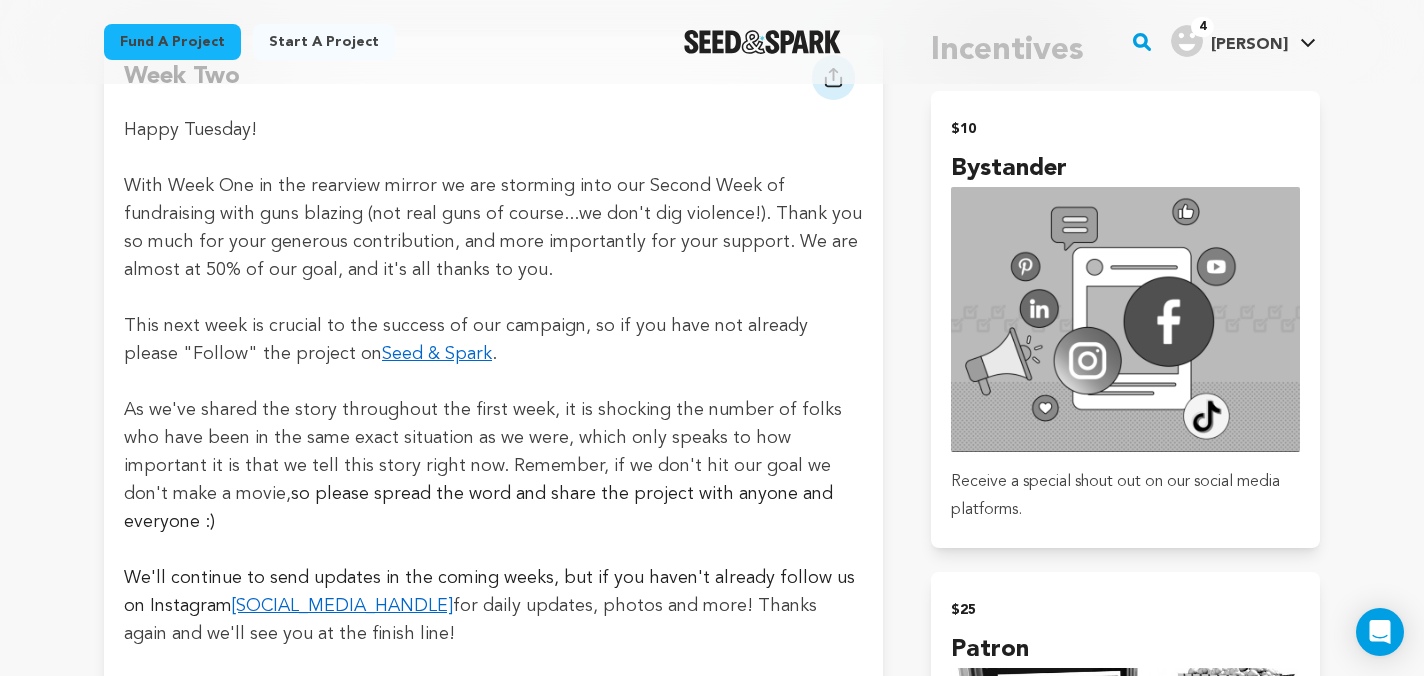 click on "This next week is crucial to the success of our campaign, so if you have not already please "Follow" the project on  Seed & Spark ." at bounding box center [493, 340] 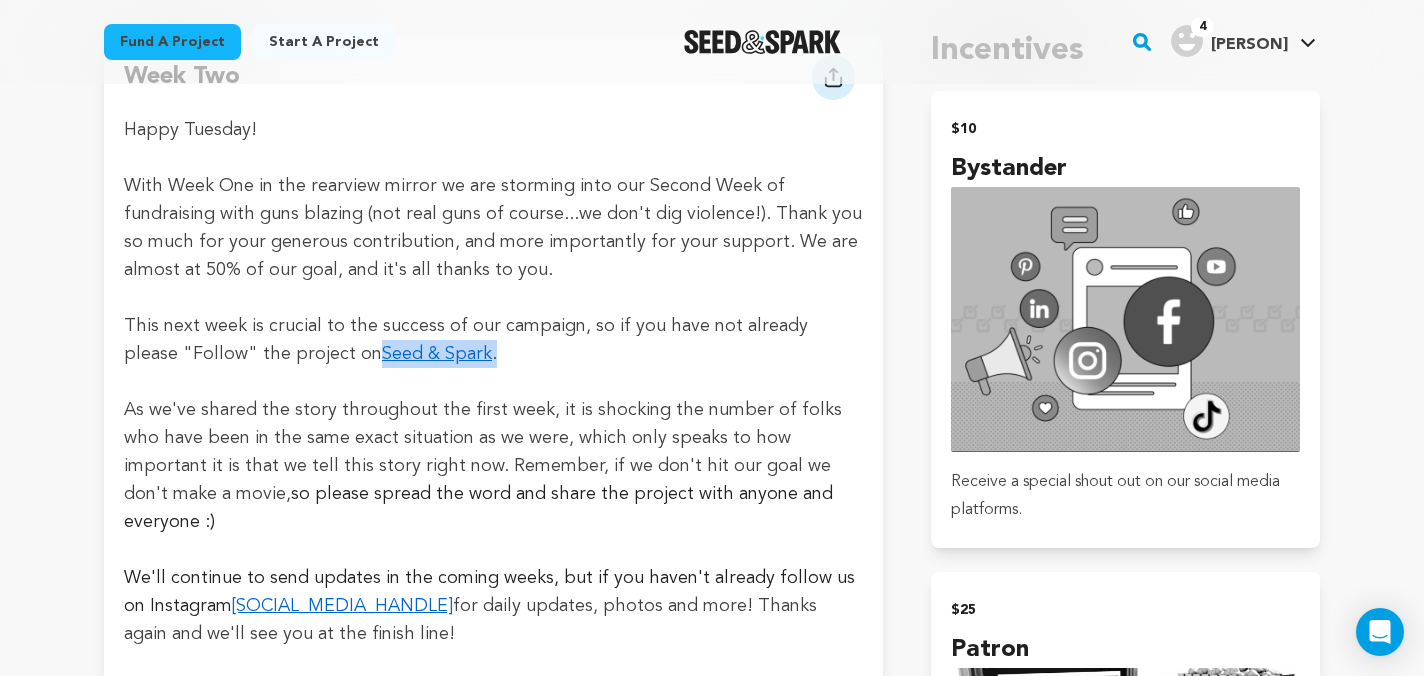 drag, startPoint x: 438, startPoint y: 355, endPoint x: 320, endPoint y: 355, distance: 118 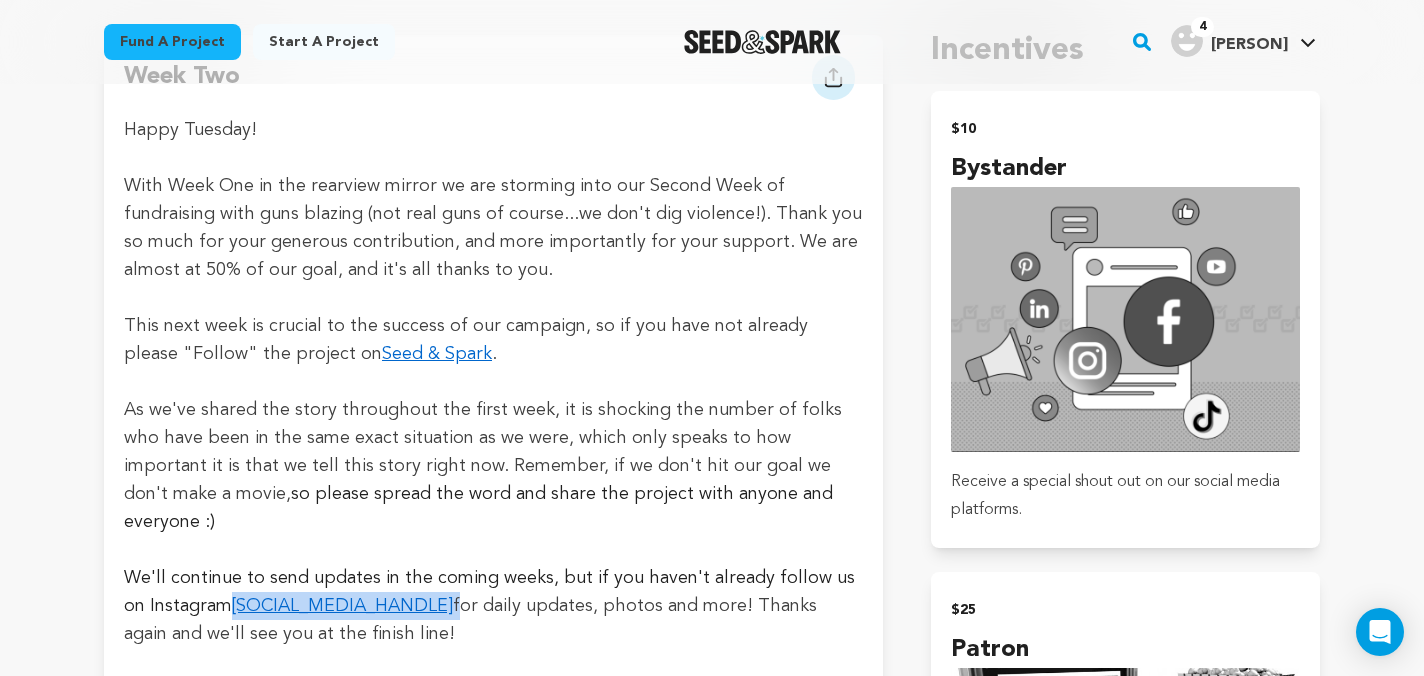drag, startPoint x: 419, startPoint y: 578, endPoint x: 209, endPoint y: 584, distance: 210.0857 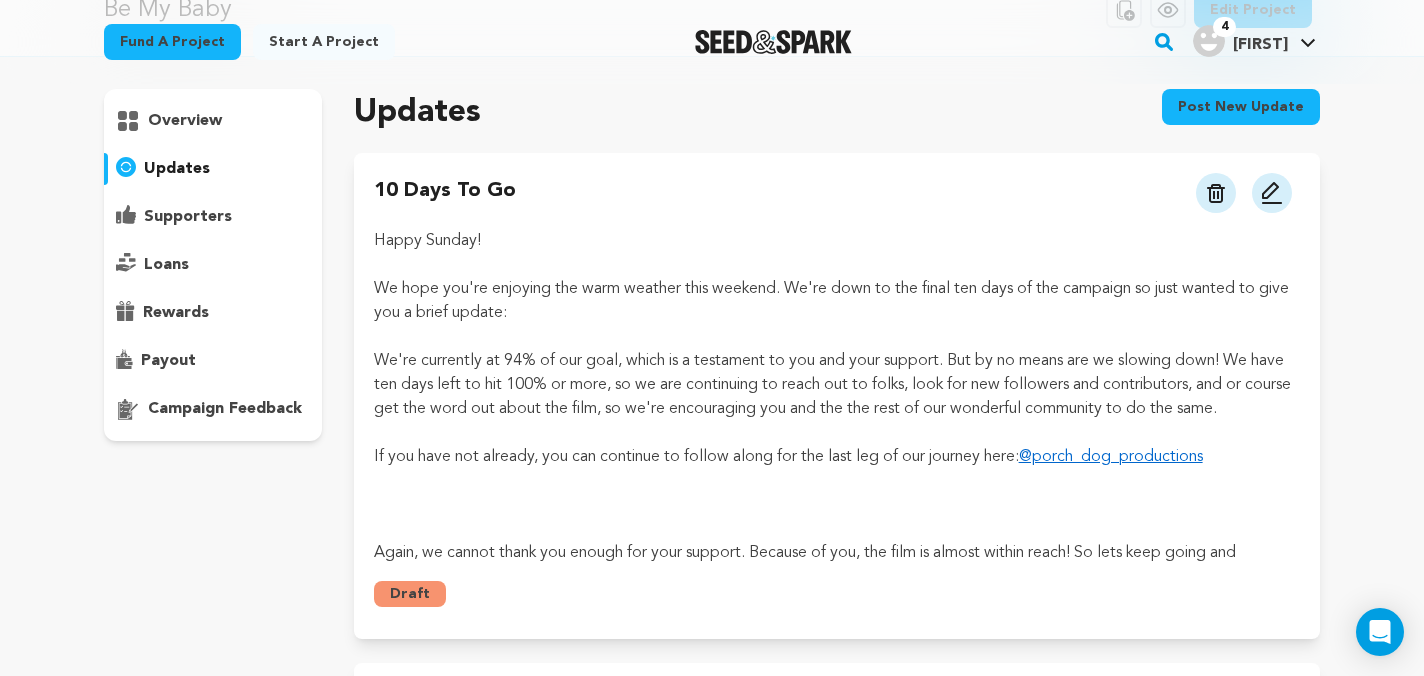 click at bounding box center [1272, 193] 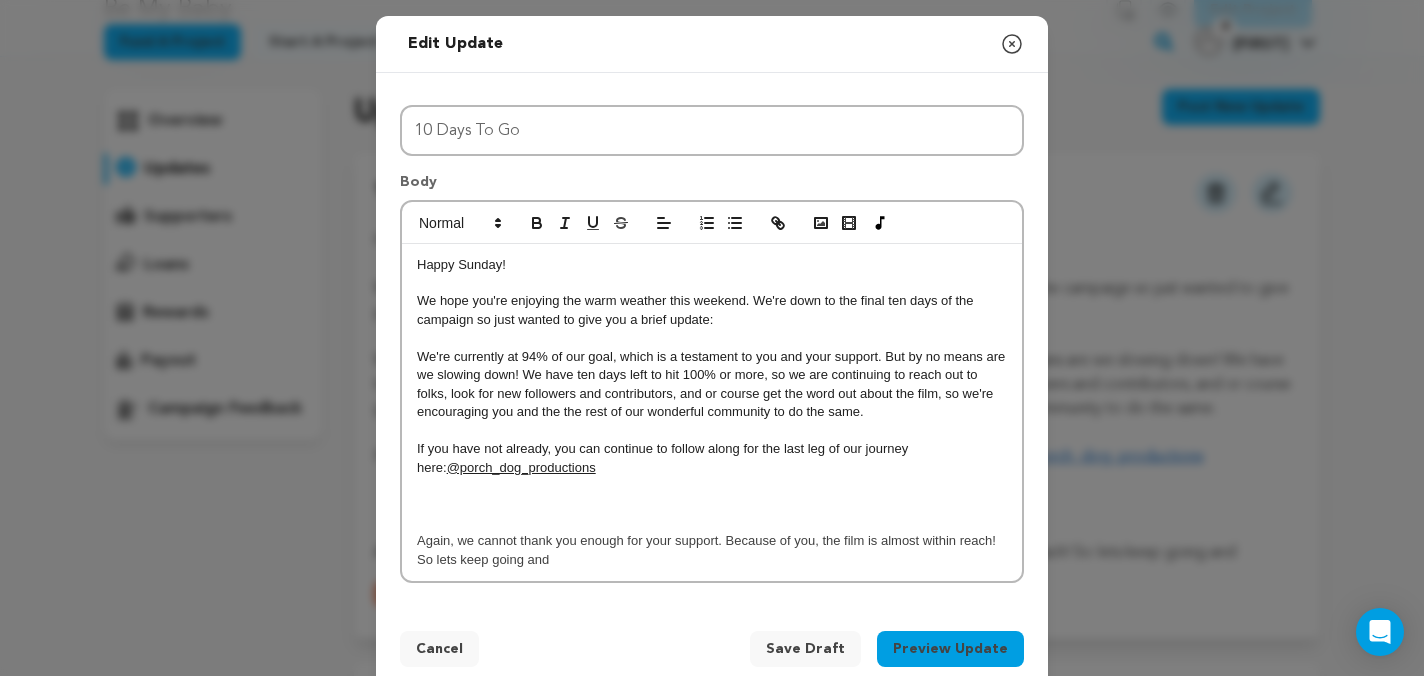 click on "﻿ ﻿" at bounding box center [712, 504] 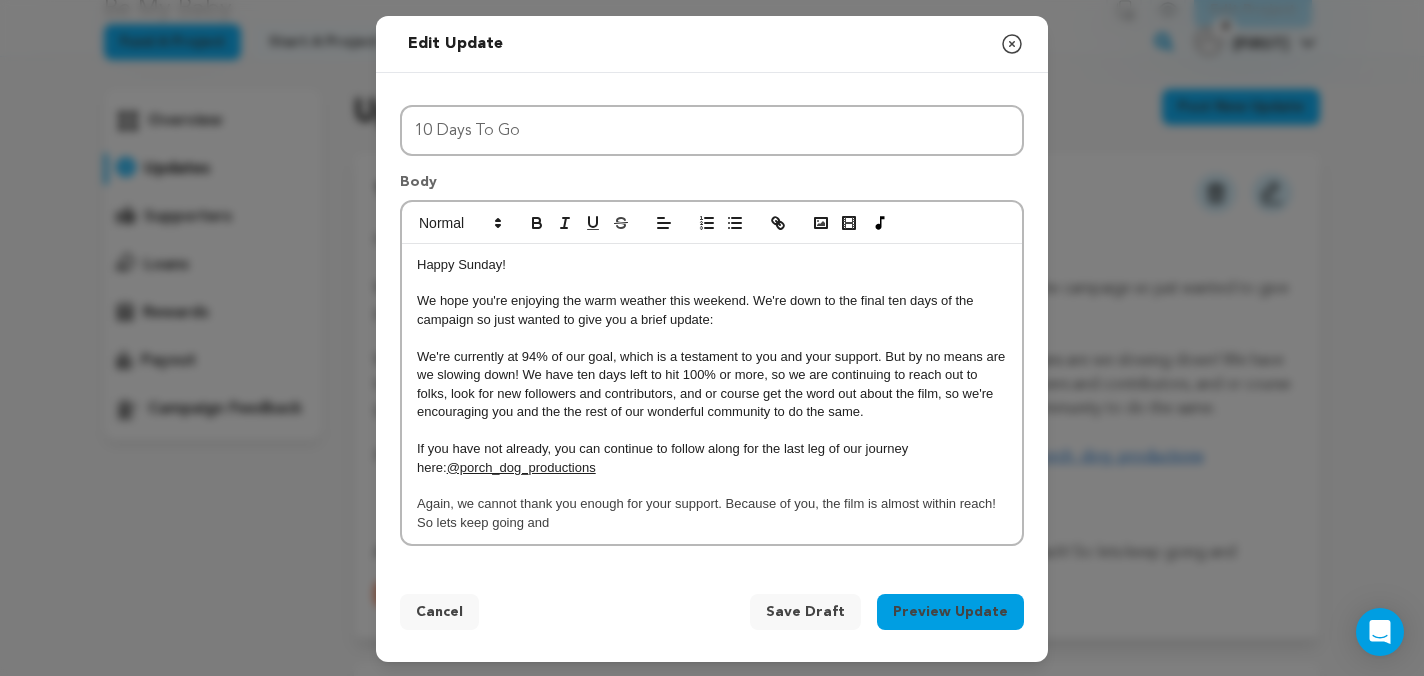 click on "Again, we cannot thank you enough for your support. Because of you, the film is almost within reach! So lets keep going and" at bounding box center (712, 513) 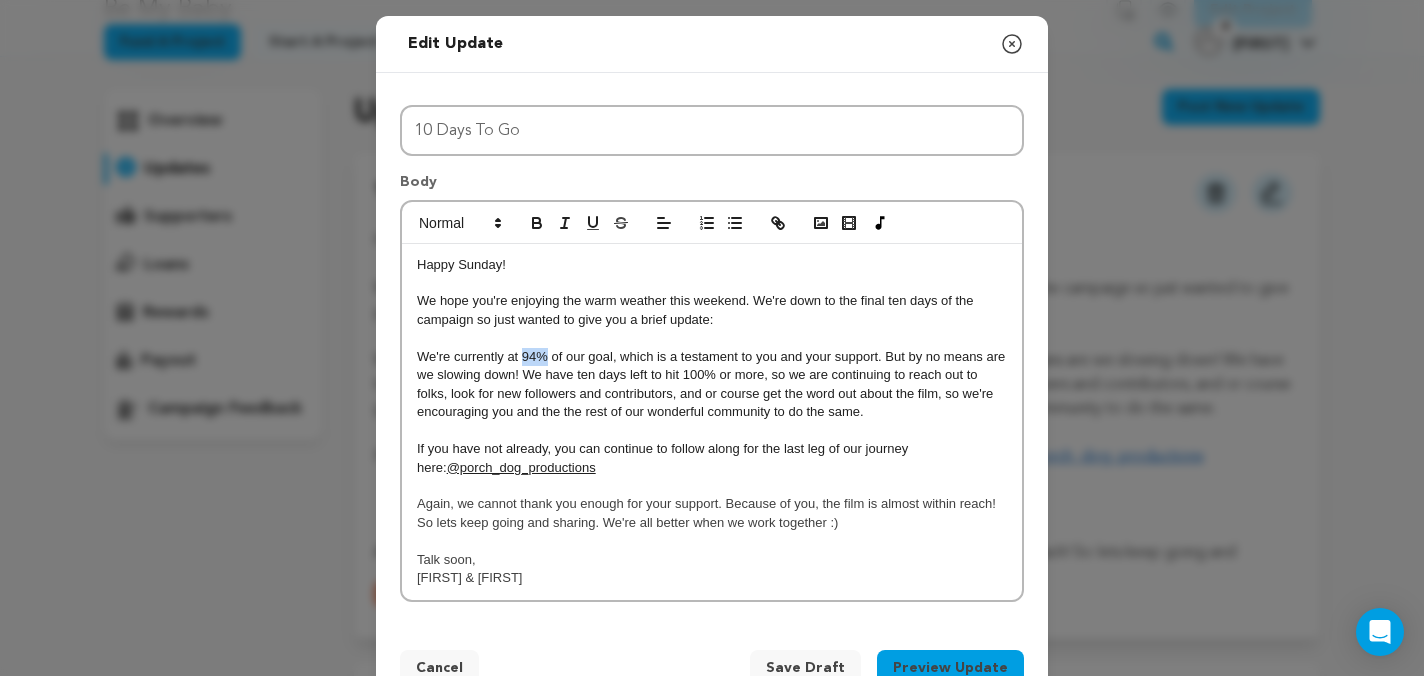 drag, startPoint x: 521, startPoint y: 358, endPoint x: 546, endPoint y: 360, distance: 25.079872 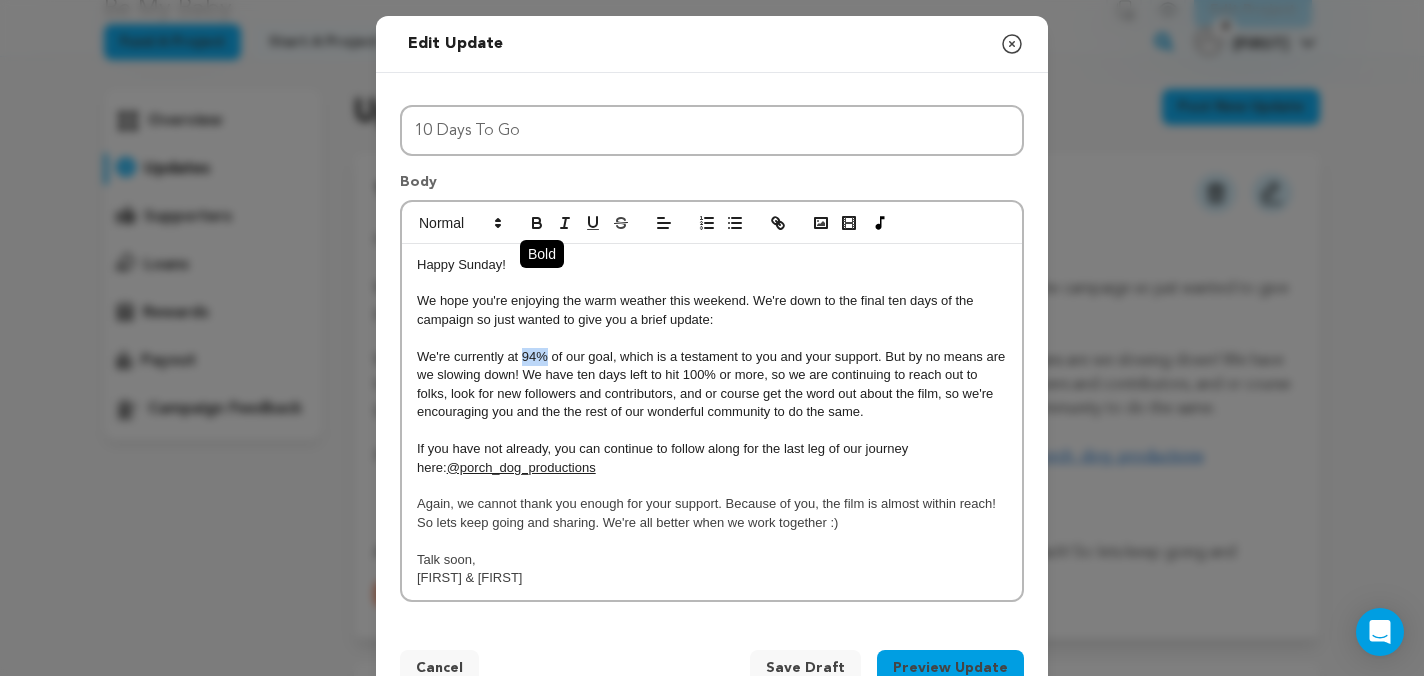 click 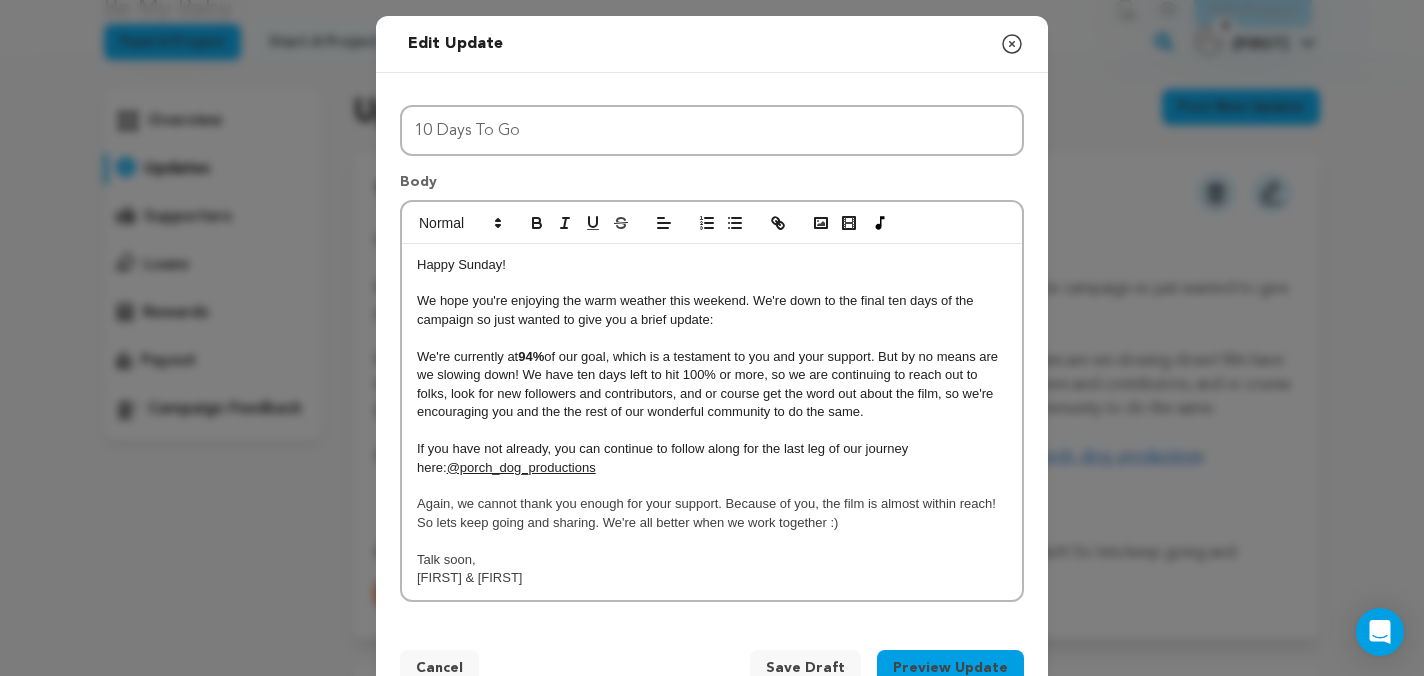 click on "We're currently at  94%  of our goal, which is a testament to you and your support. But by no means are we slowing down! We have ten days left to hit 100% or more, so we are continuing to reach out to folks, look for new followers and contributors, and or course get the word out about the film, so we're encouraging you and the the rest of our wonderful community to do the same." at bounding box center [712, 385] 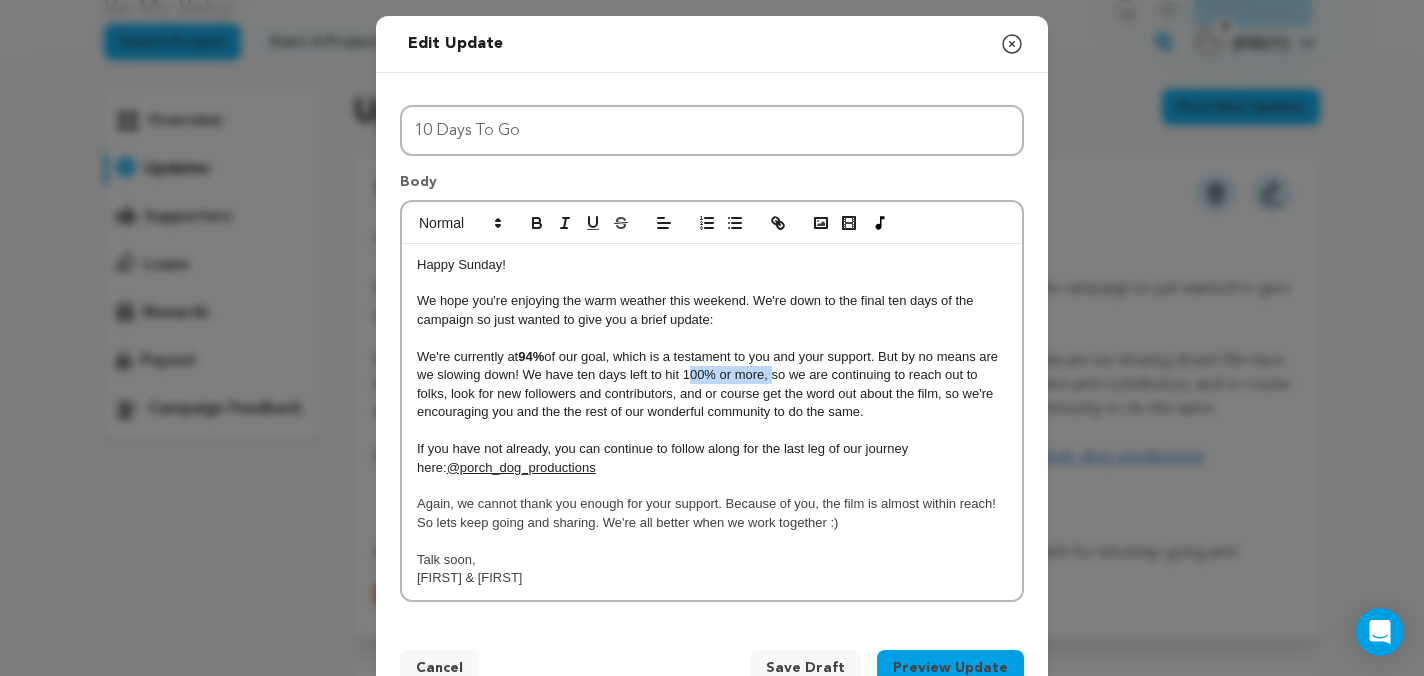 drag, startPoint x: 767, startPoint y: 378, endPoint x: 683, endPoint y: 380, distance: 84.0238 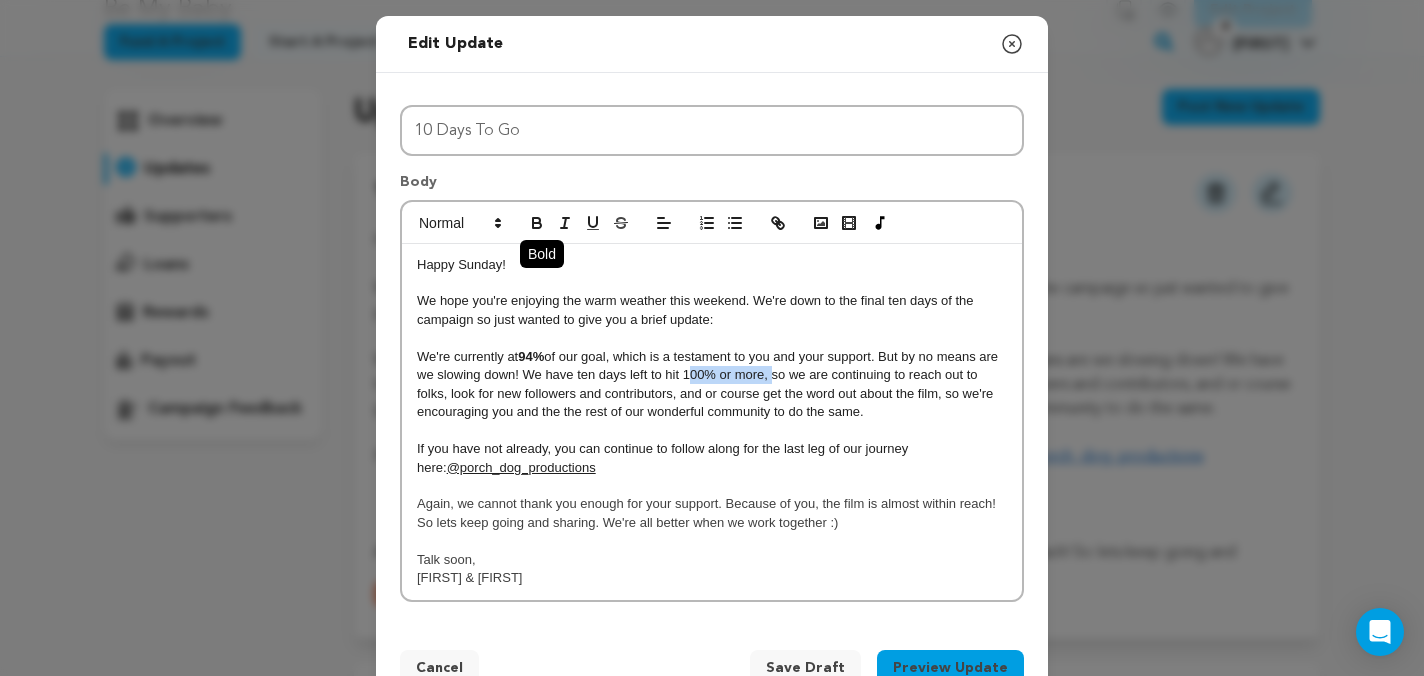 click 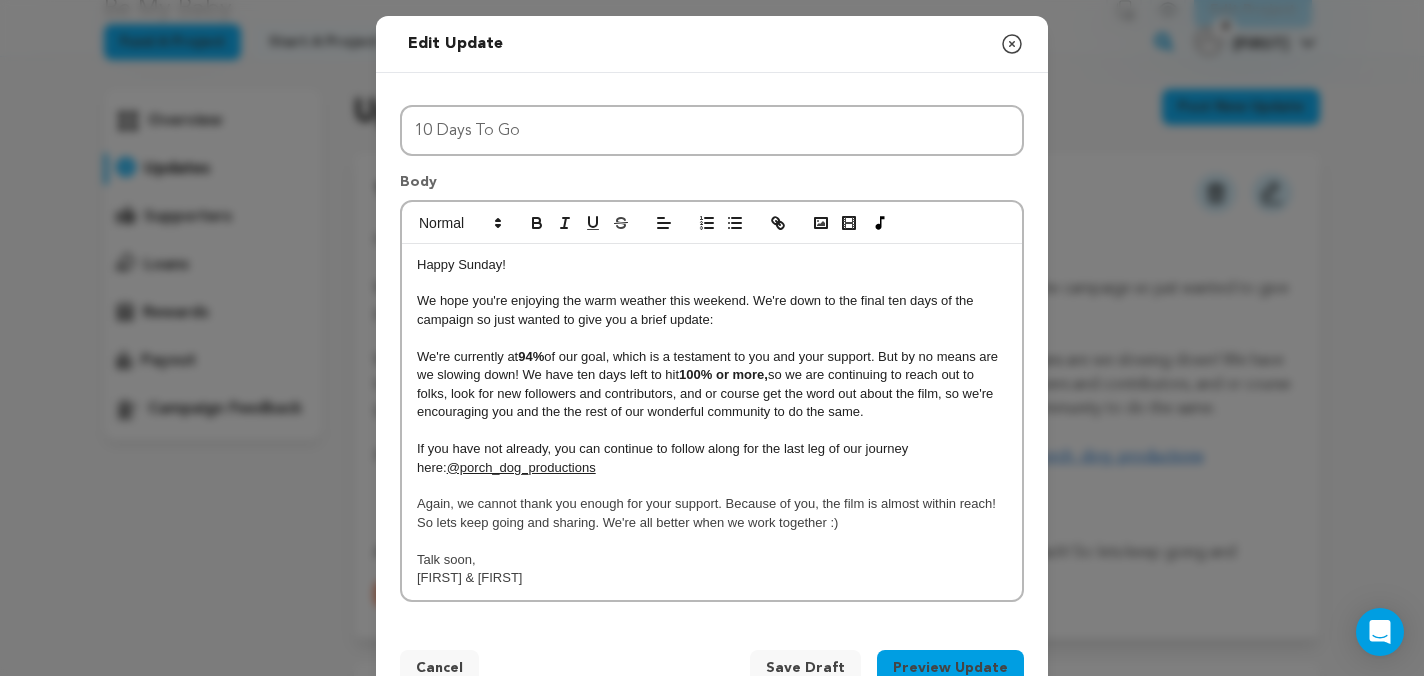 click on "We're currently at  94%  of our goal, which is a testament to you and your support. But by no means are we slowing down! We have ten days left to hit  100% or more,  so we are continuing to reach out to folks, look for new followers and contributors, and or course get the word out about the film, so we're encouraging you and the the rest of our wonderful community to do the same." at bounding box center (712, 385) 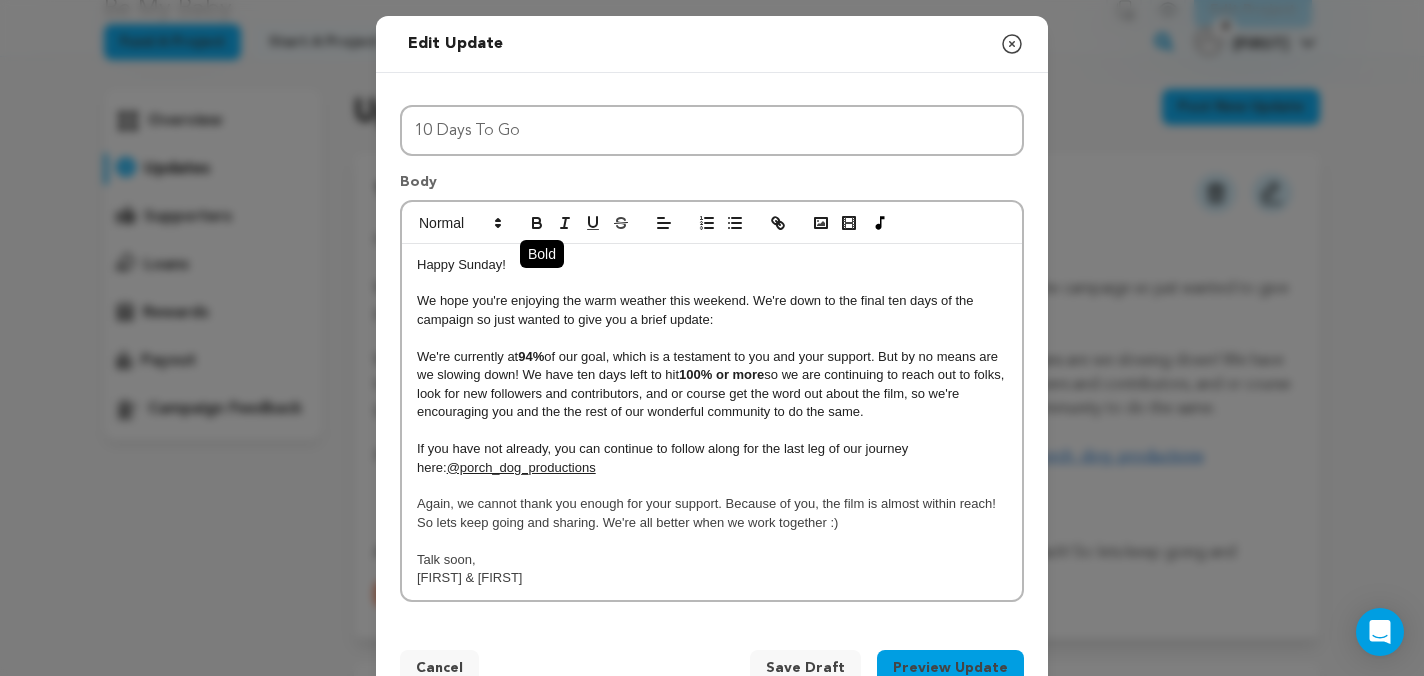 click 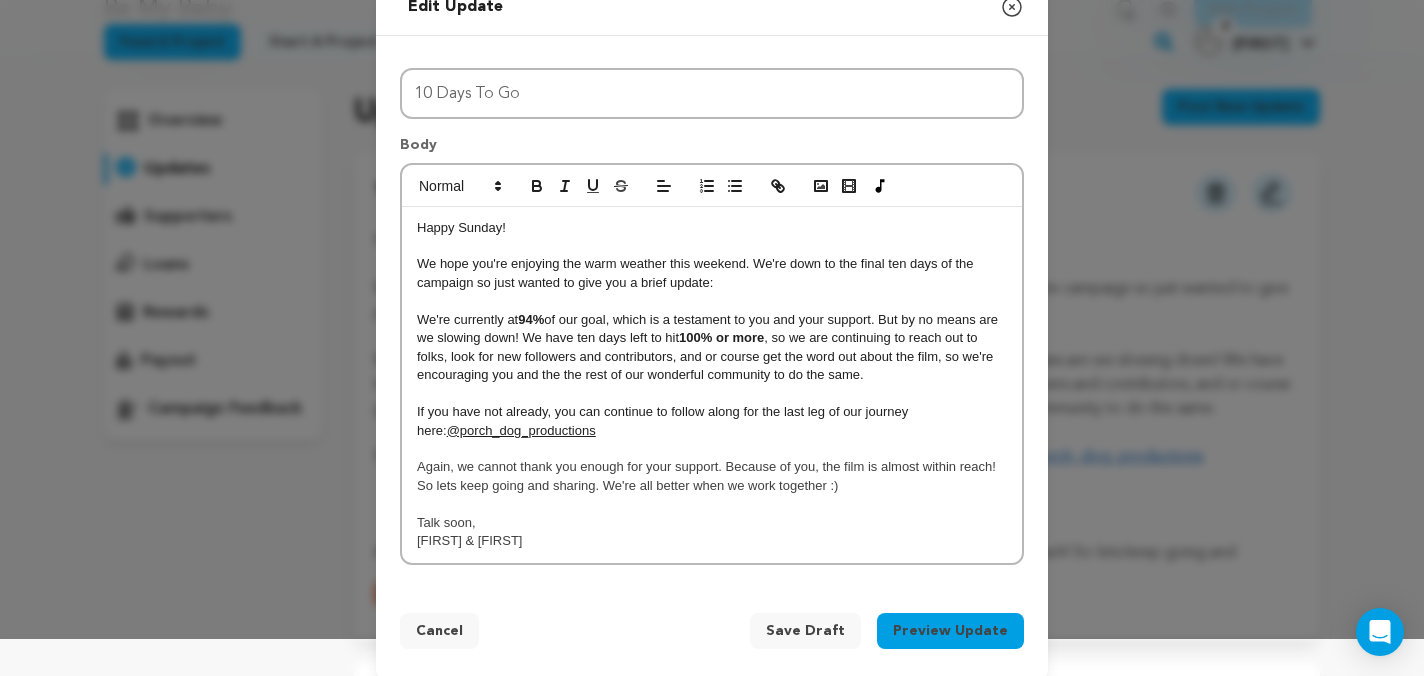 scroll, scrollTop: 58, scrollLeft: 0, axis: vertical 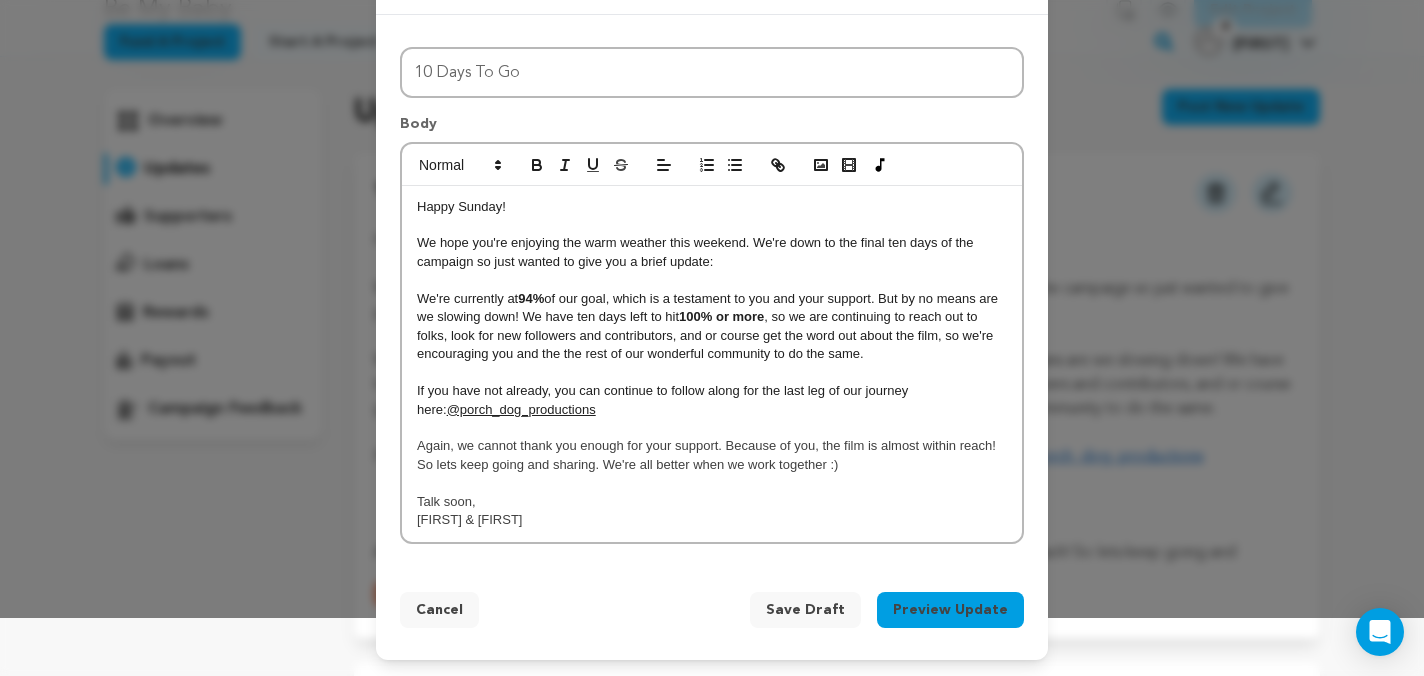 click on "Preview Update" at bounding box center (950, 610) 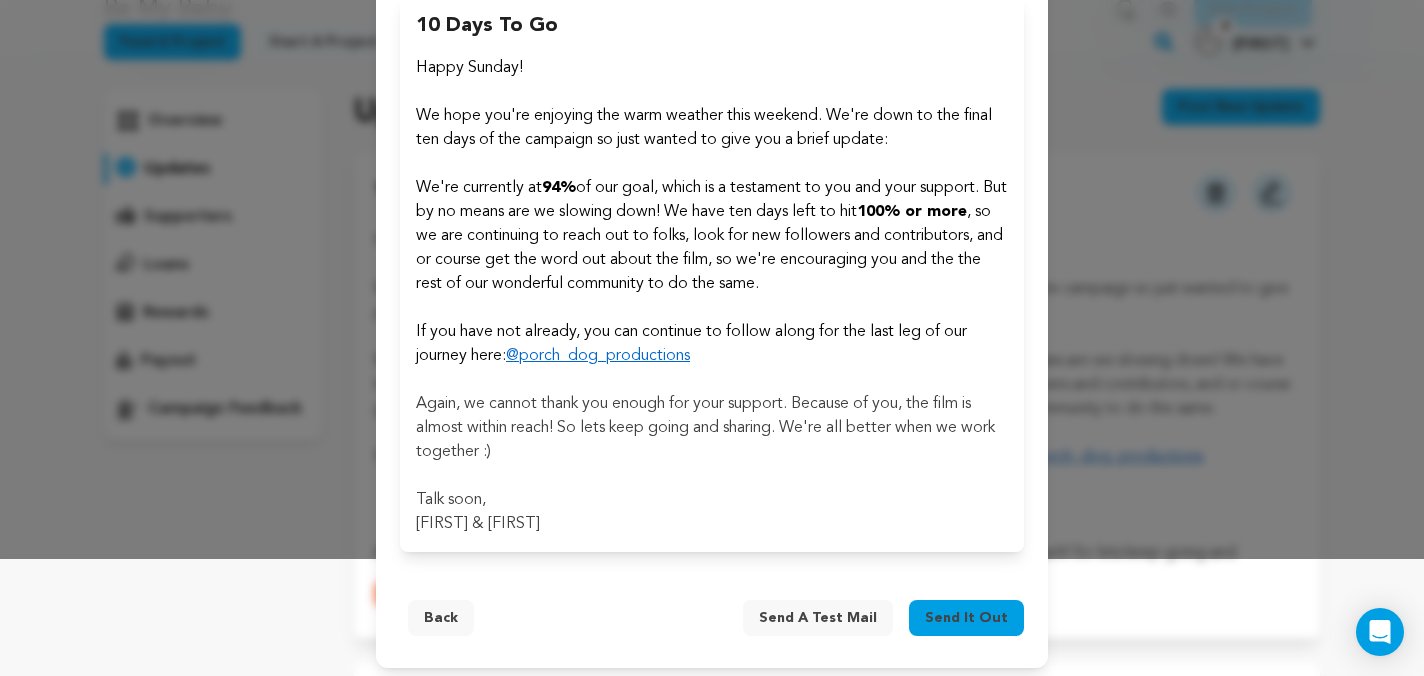 scroll, scrollTop: 125, scrollLeft: 0, axis: vertical 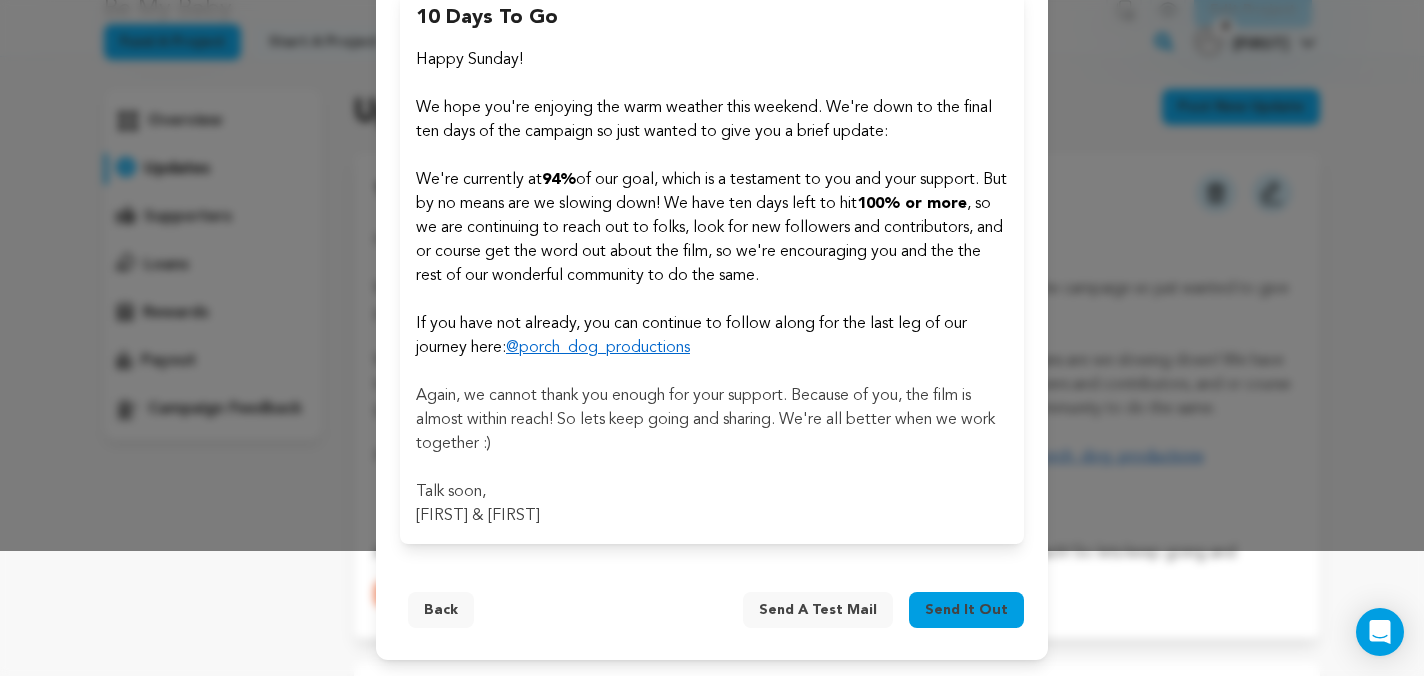 click on "Send it out" at bounding box center [966, 610] 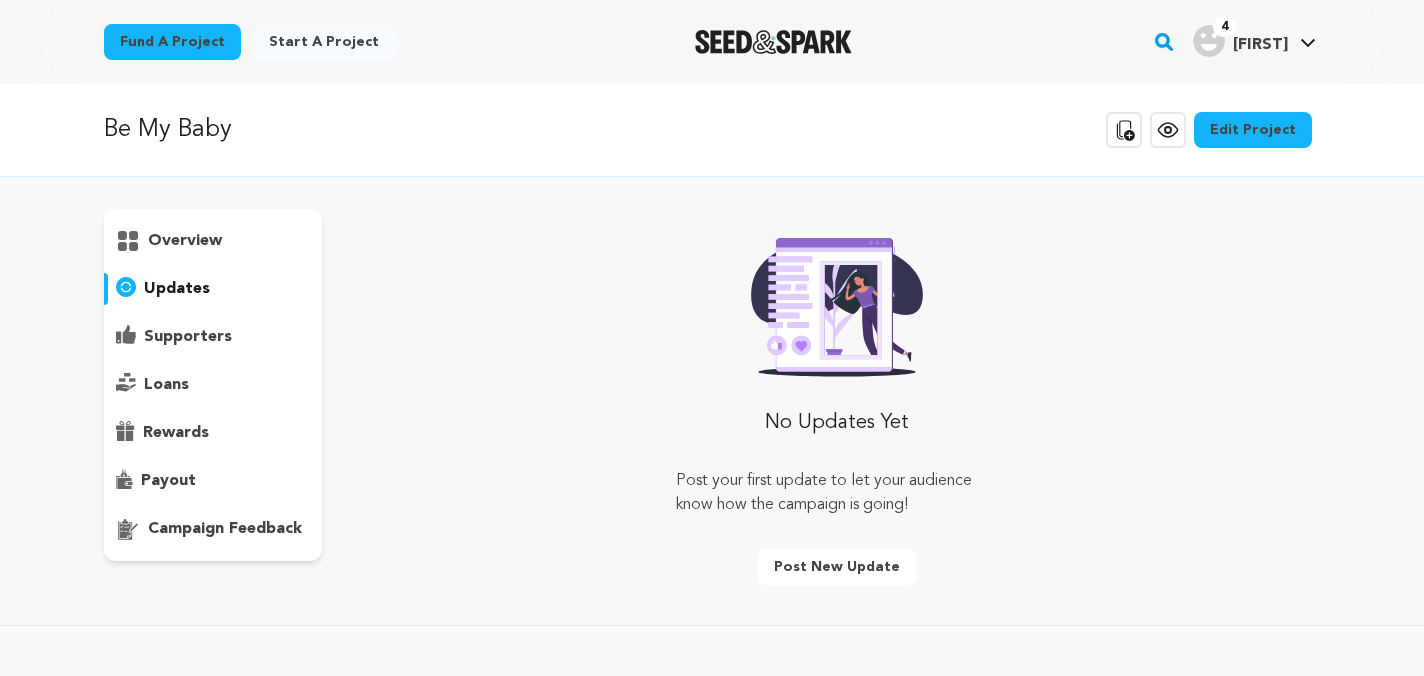 scroll, scrollTop: 114, scrollLeft: 0, axis: vertical 